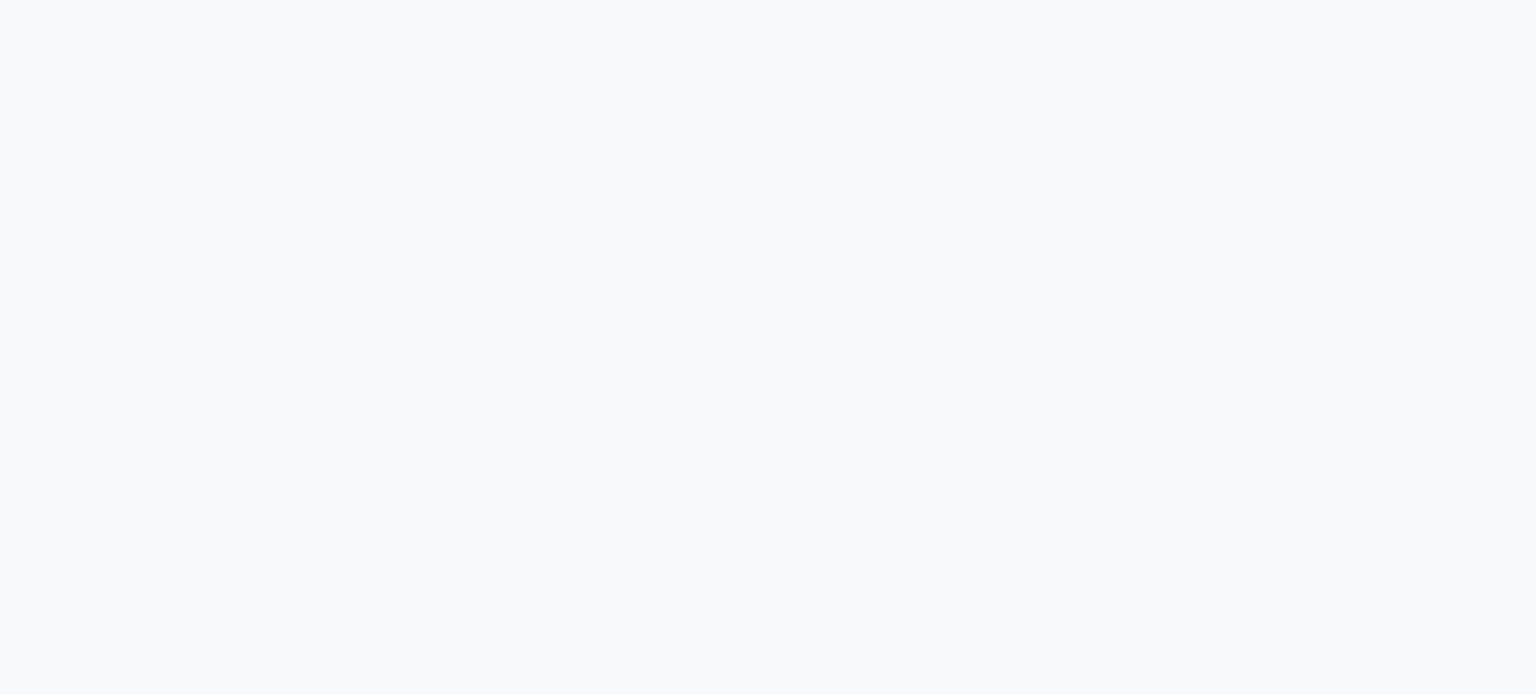 scroll, scrollTop: 0, scrollLeft: 0, axis: both 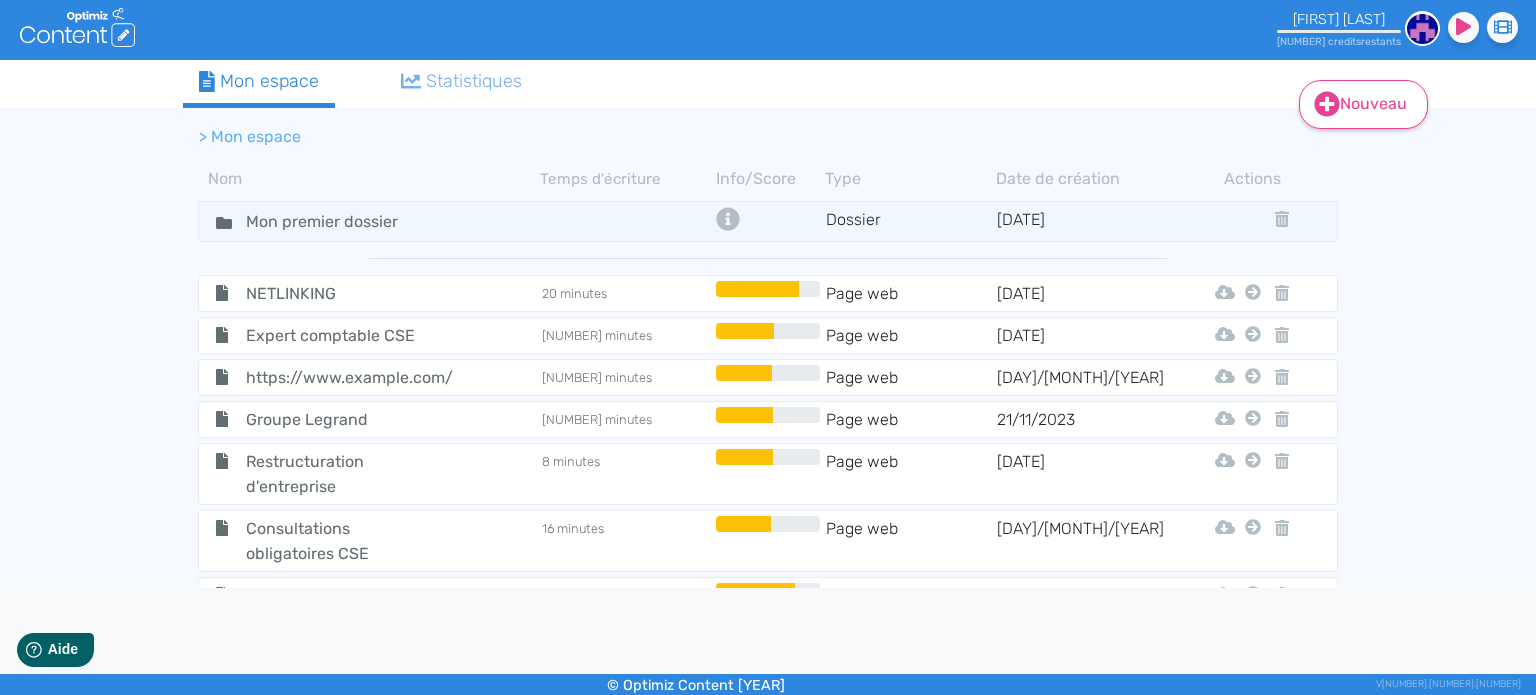 click on "Nouveau" at bounding box center (1363, 104) 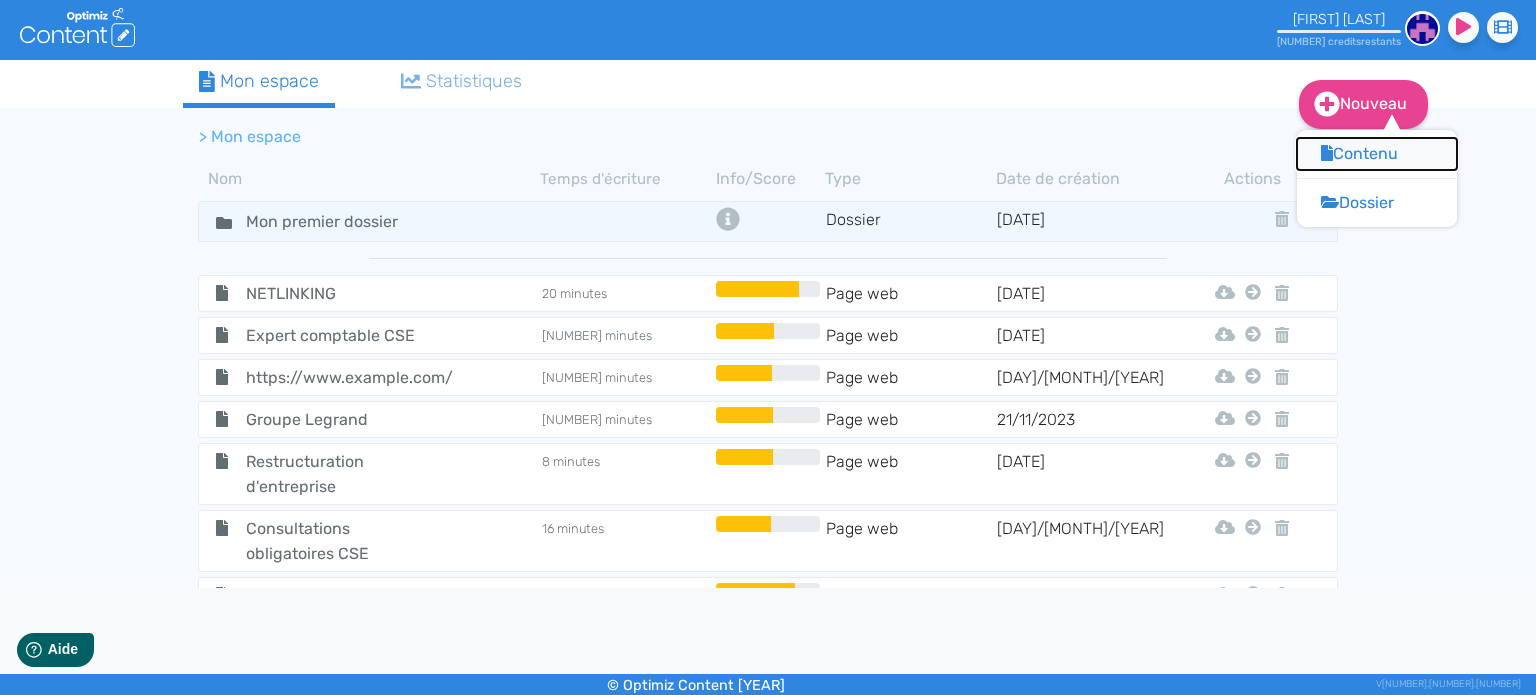 click on "Contenu" at bounding box center (1377, 154) 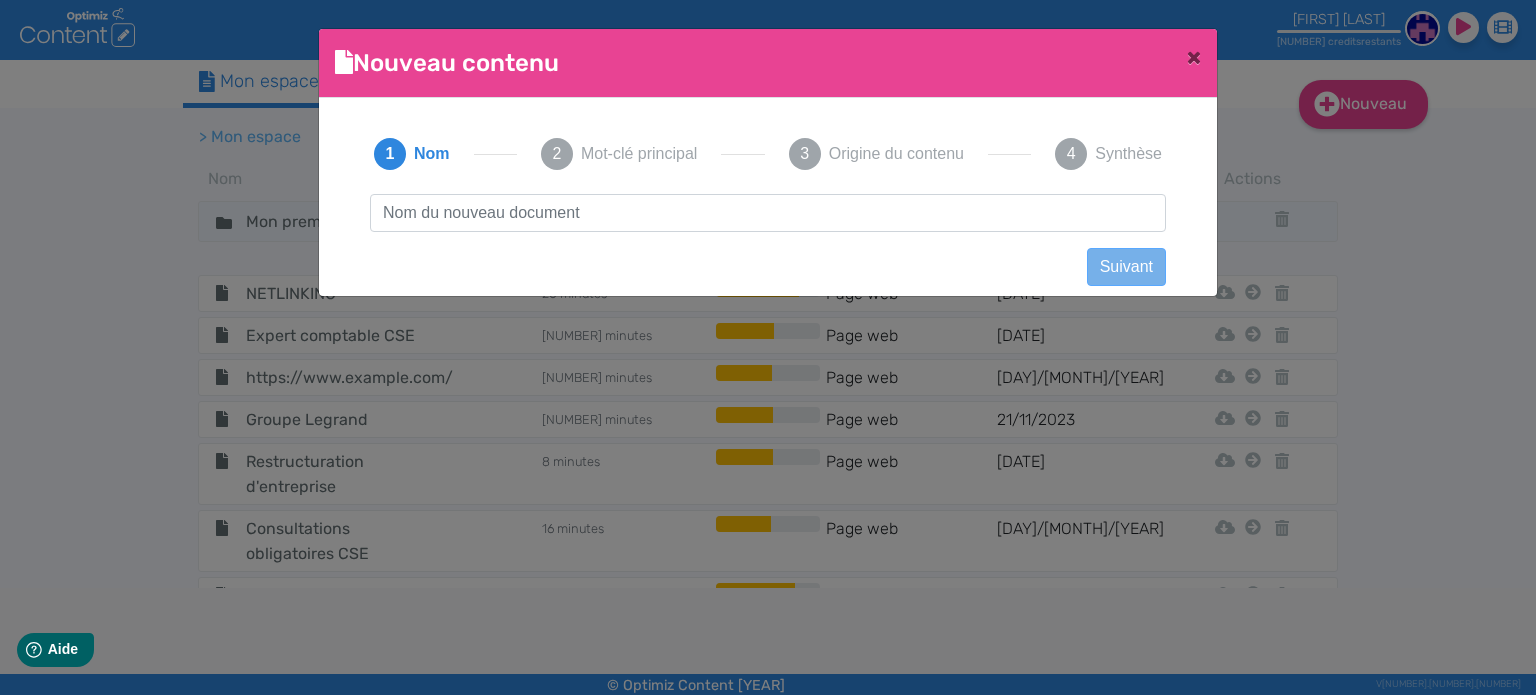scroll, scrollTop: 0, scrollLeft: 0, axis: both 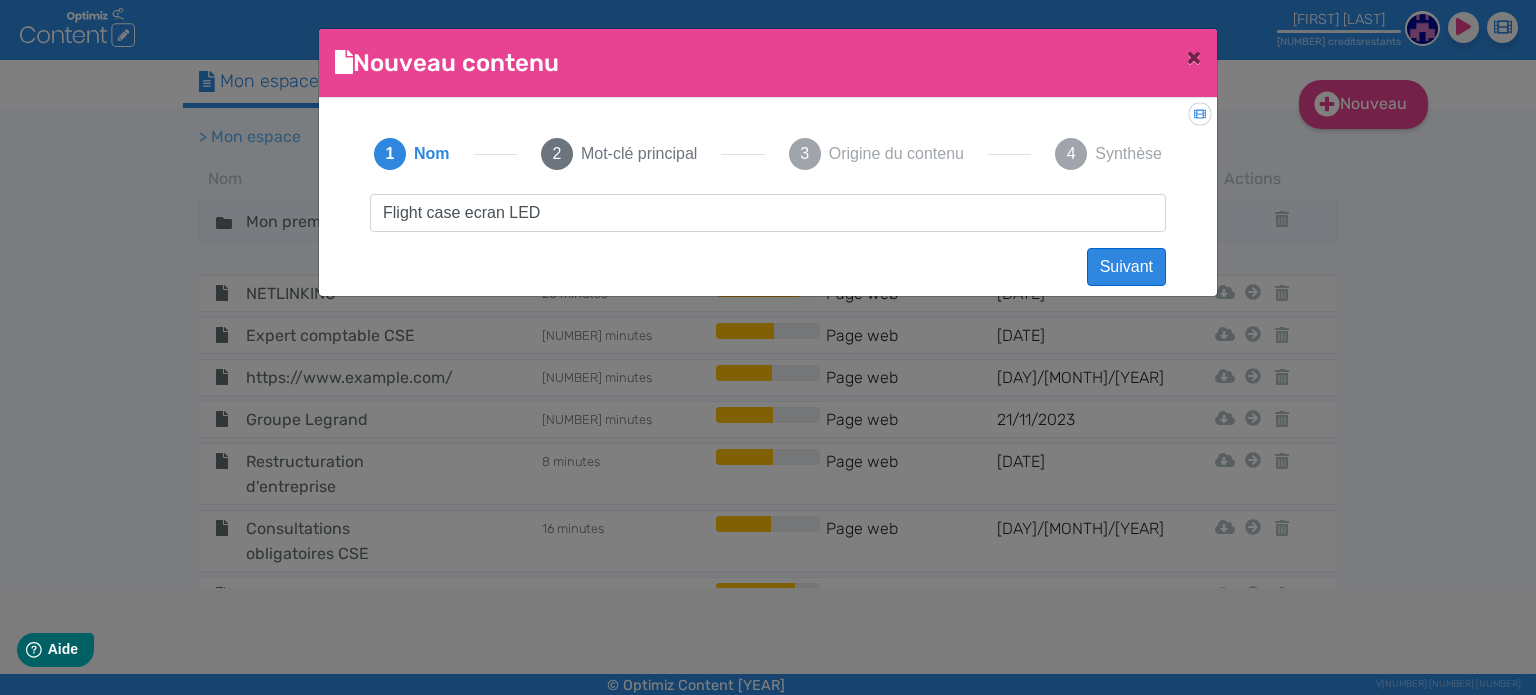 type on "Flight case ecran LED" 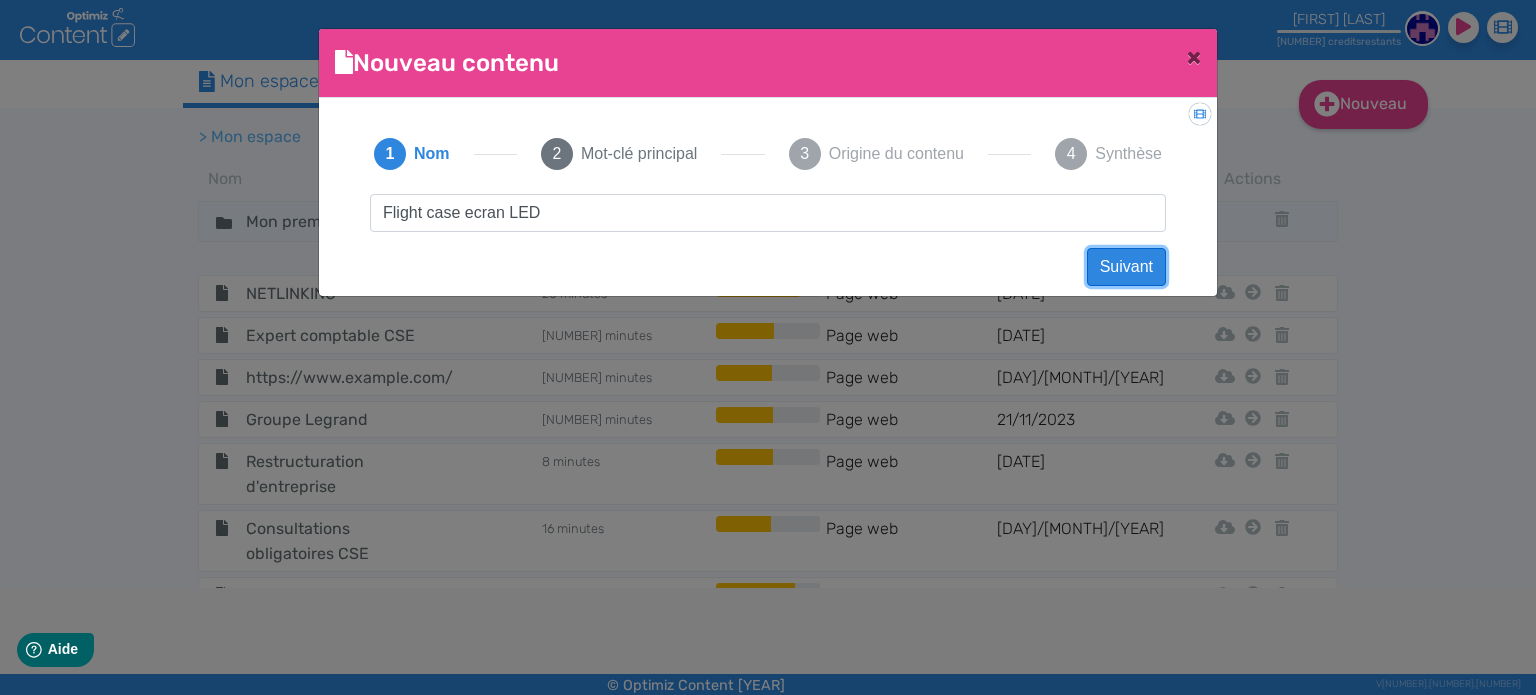 click on "Suivant" at bounding box center (1126, 267) 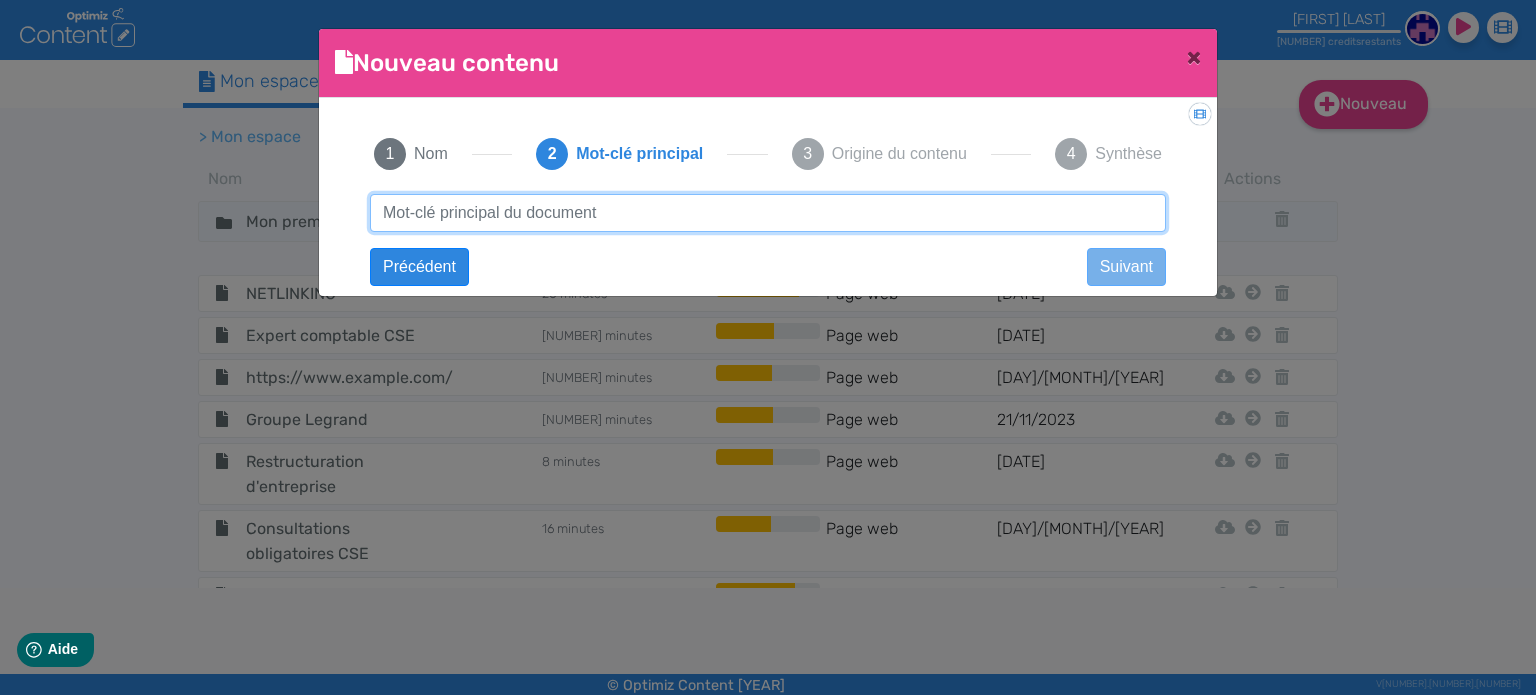paste on "Flight case ecran LED" 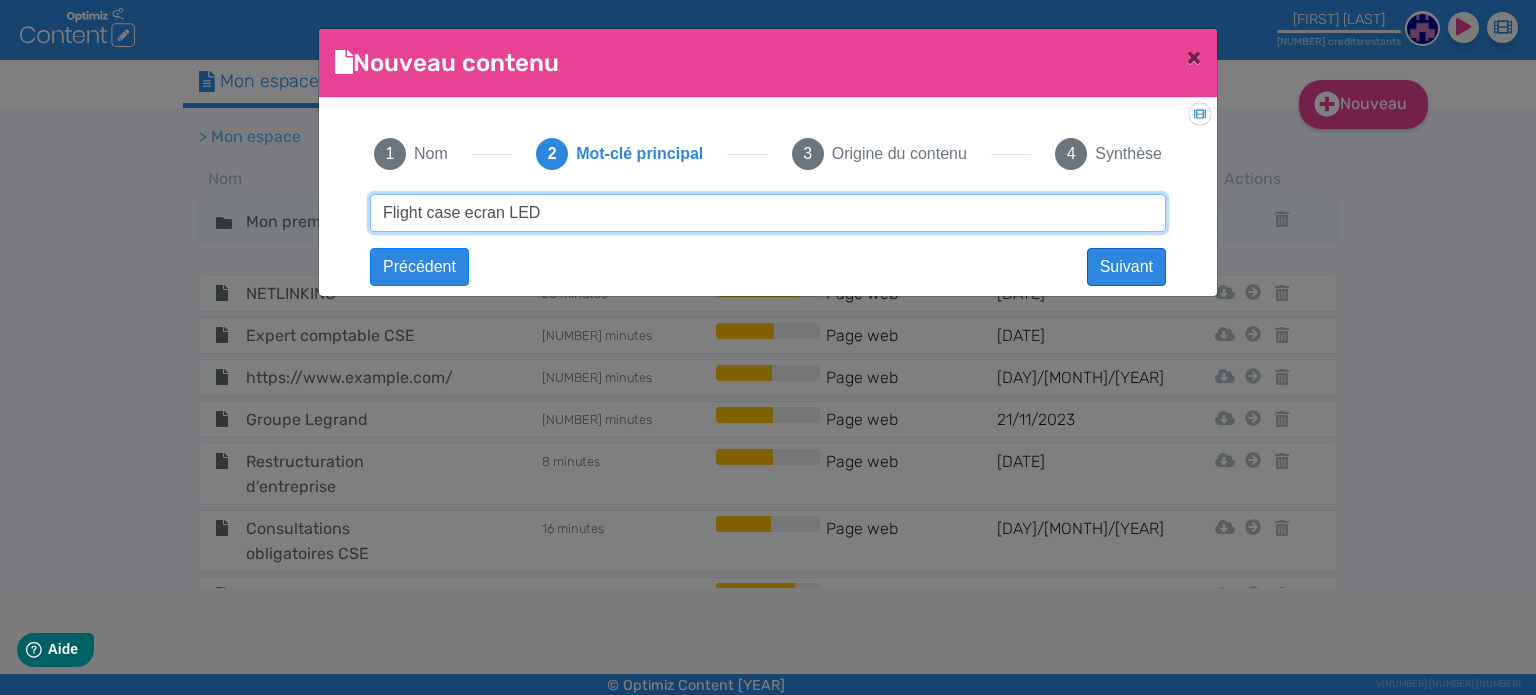 type on "Flight case ecran LED" 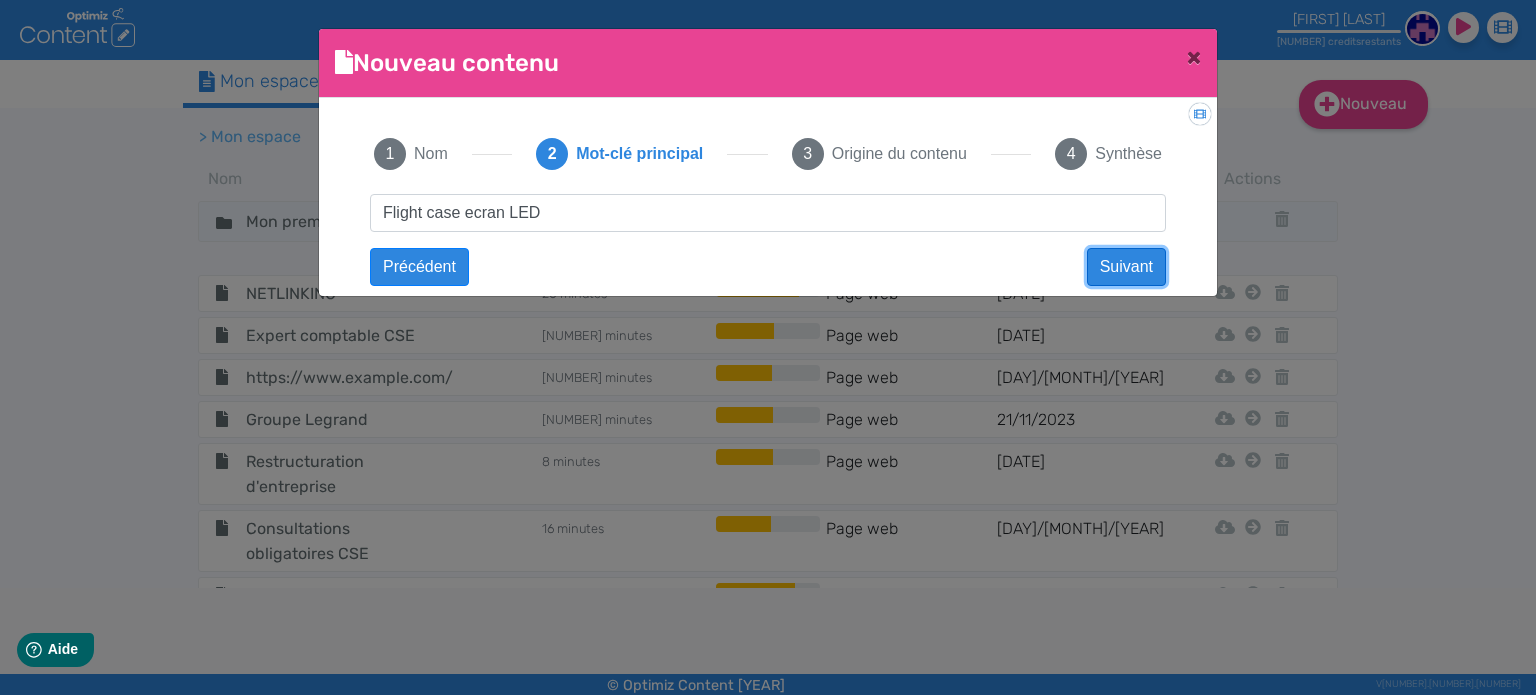 click on "Suivant" at bounding box center (1126, 267) 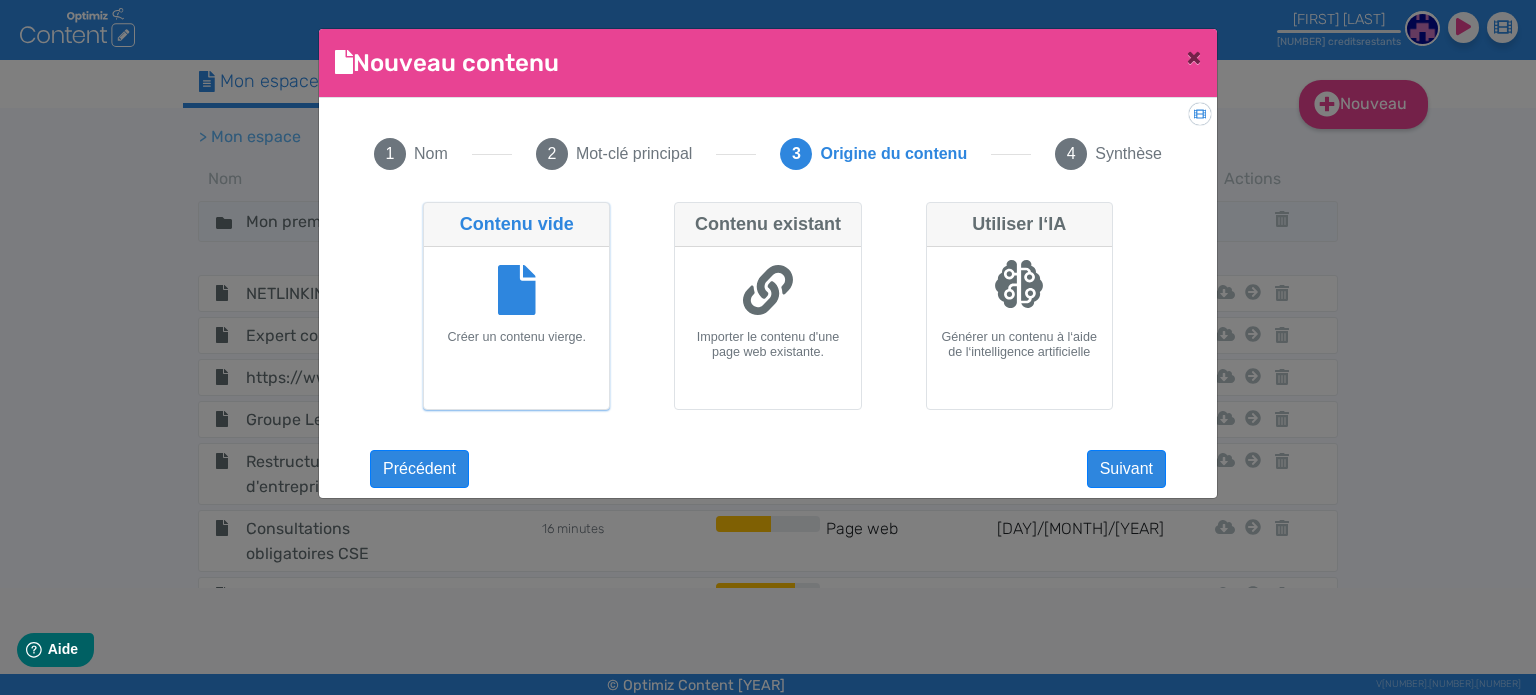 click on "Générer un contenu à l‘aide de l‘intelligence artificielle" at bounding box center (1019, 328) 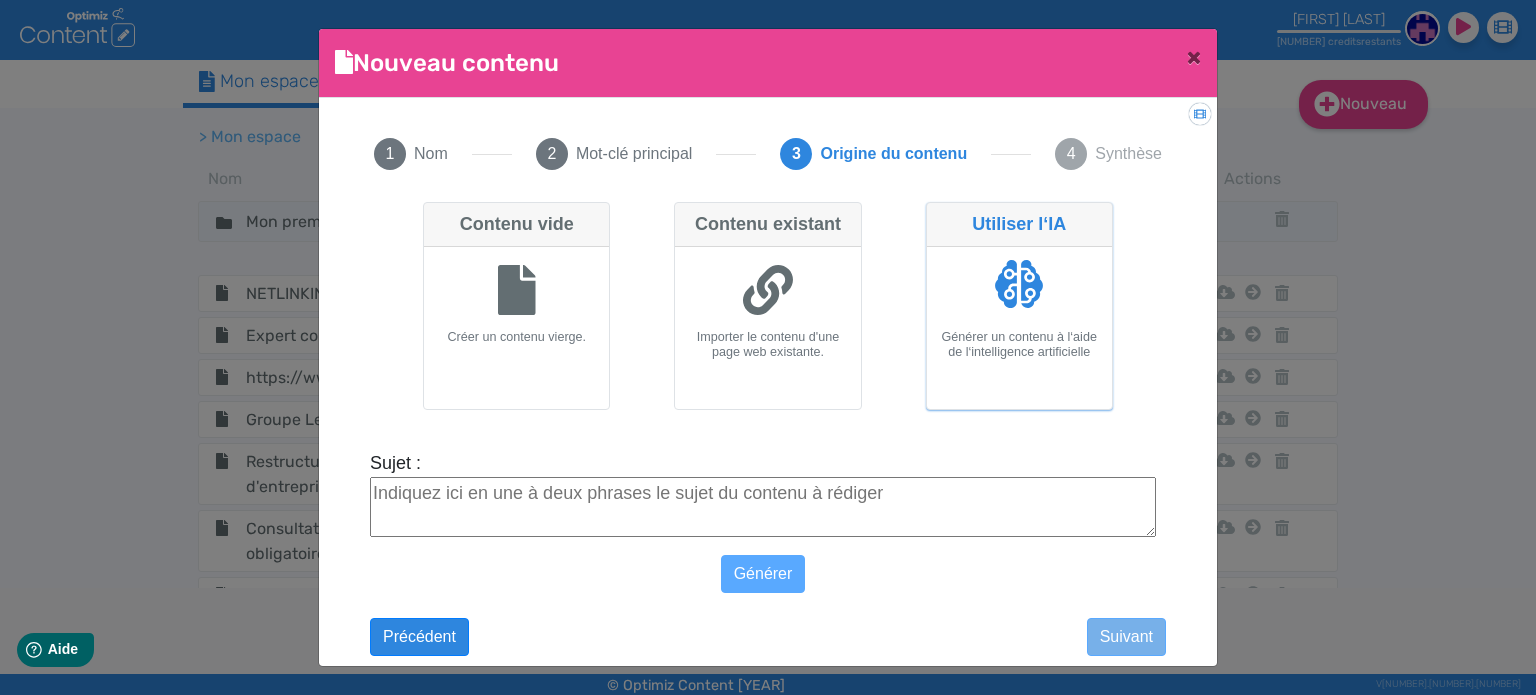 click on "Sujet :" at bounding box center [763, 507] 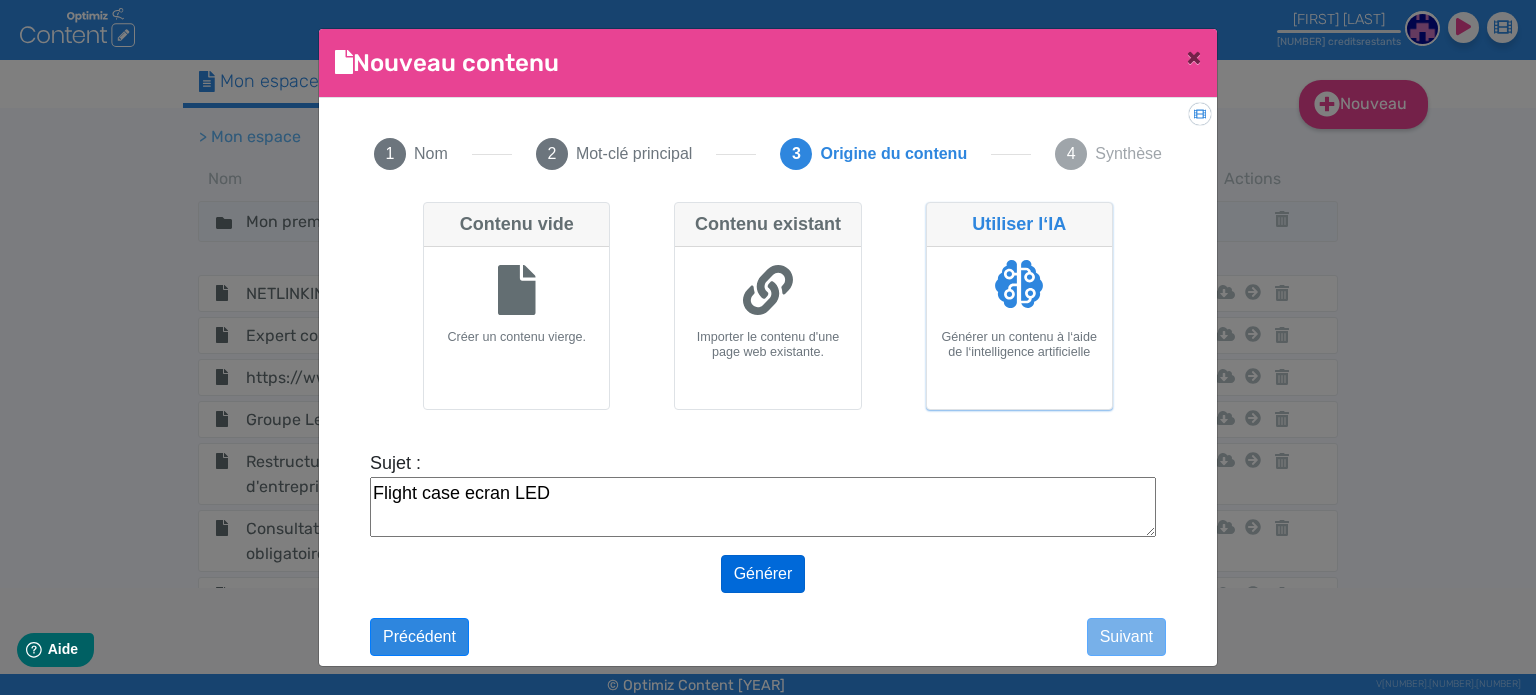 type on "Flight case ecran LED" 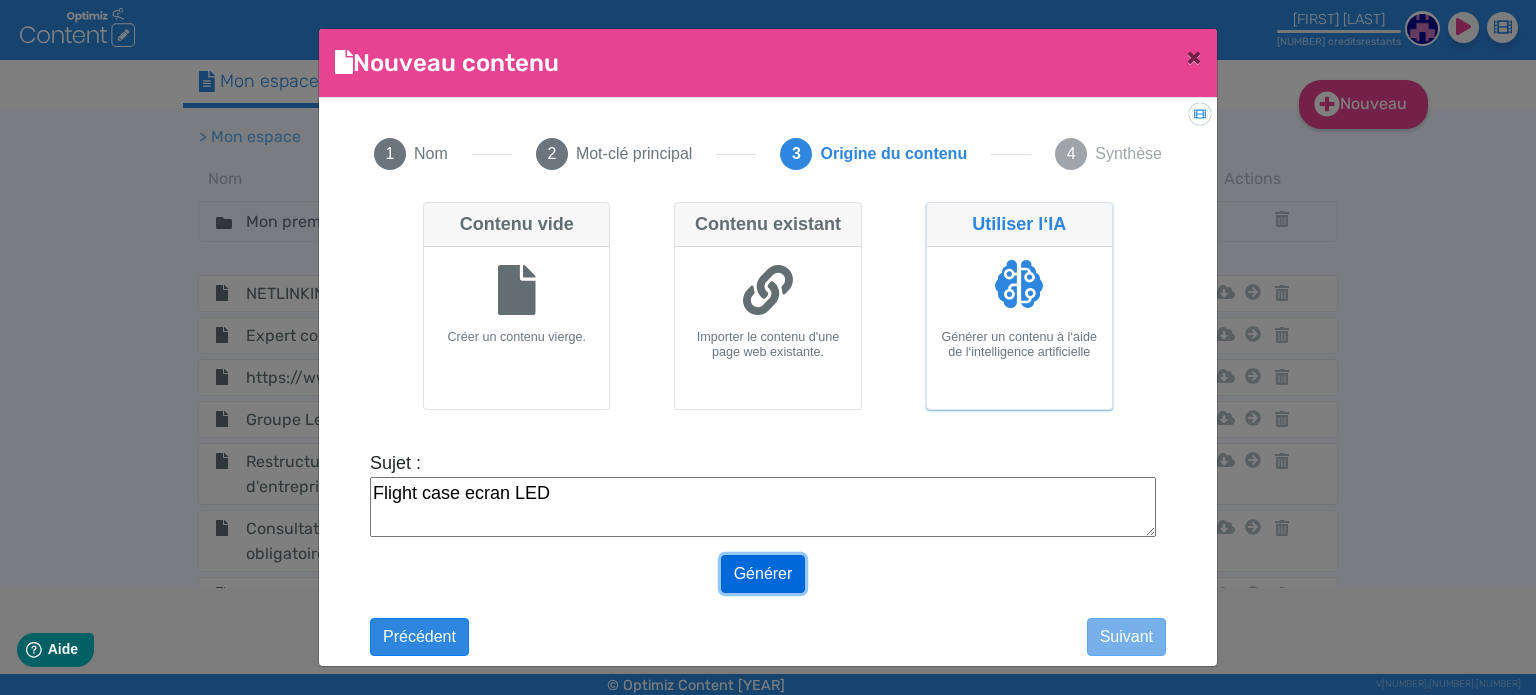 click on "Générer" at bounding box center [763, 574] 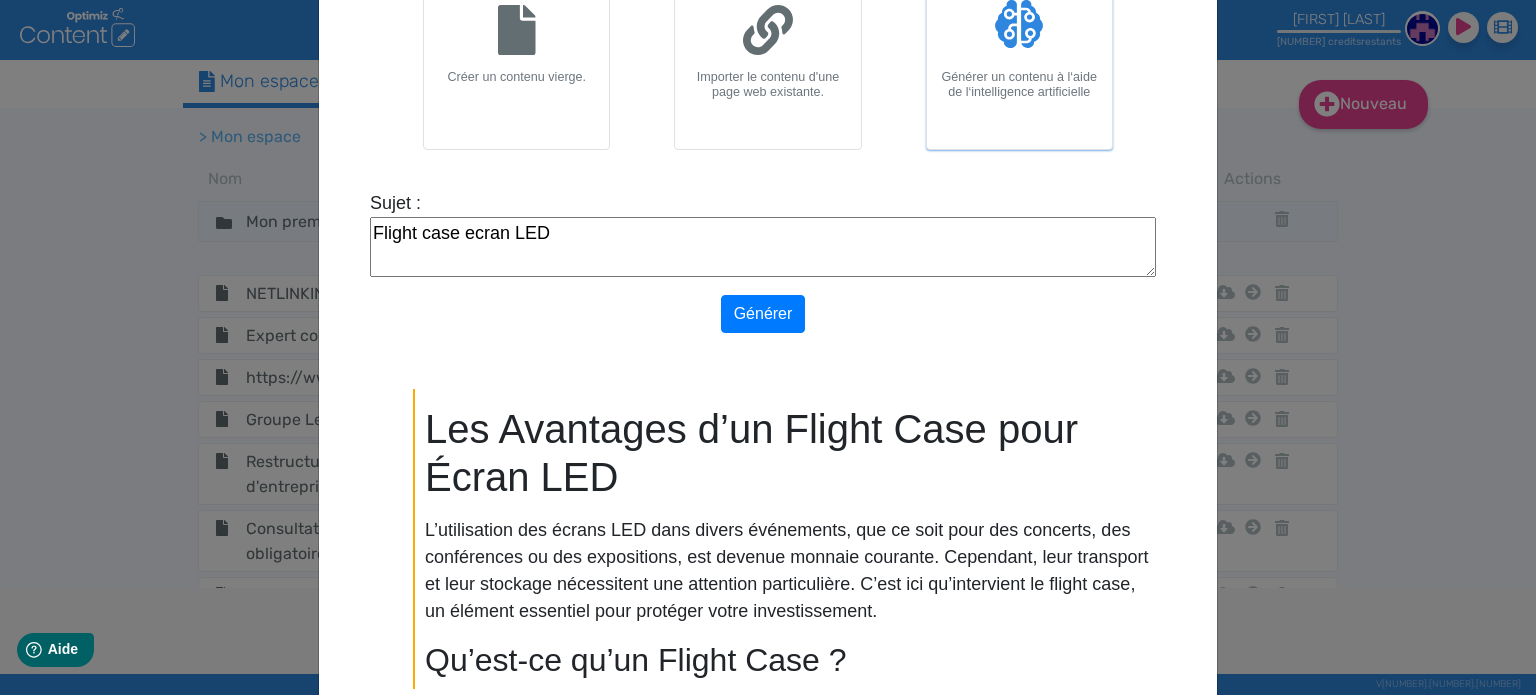 scroll, scrollTop: 364, scrollLeft: 0, axis: vertical 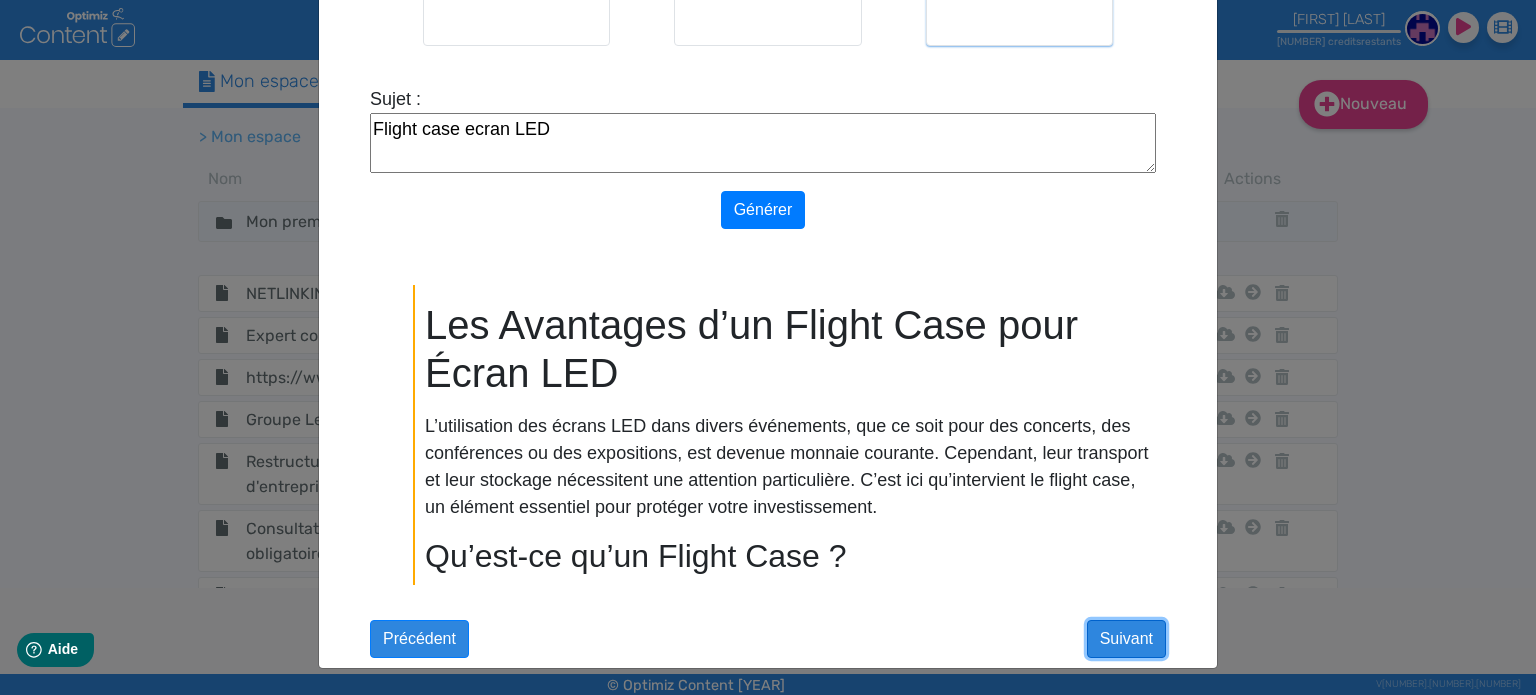 click on "Suivant" at bounding box center (1126, 639) 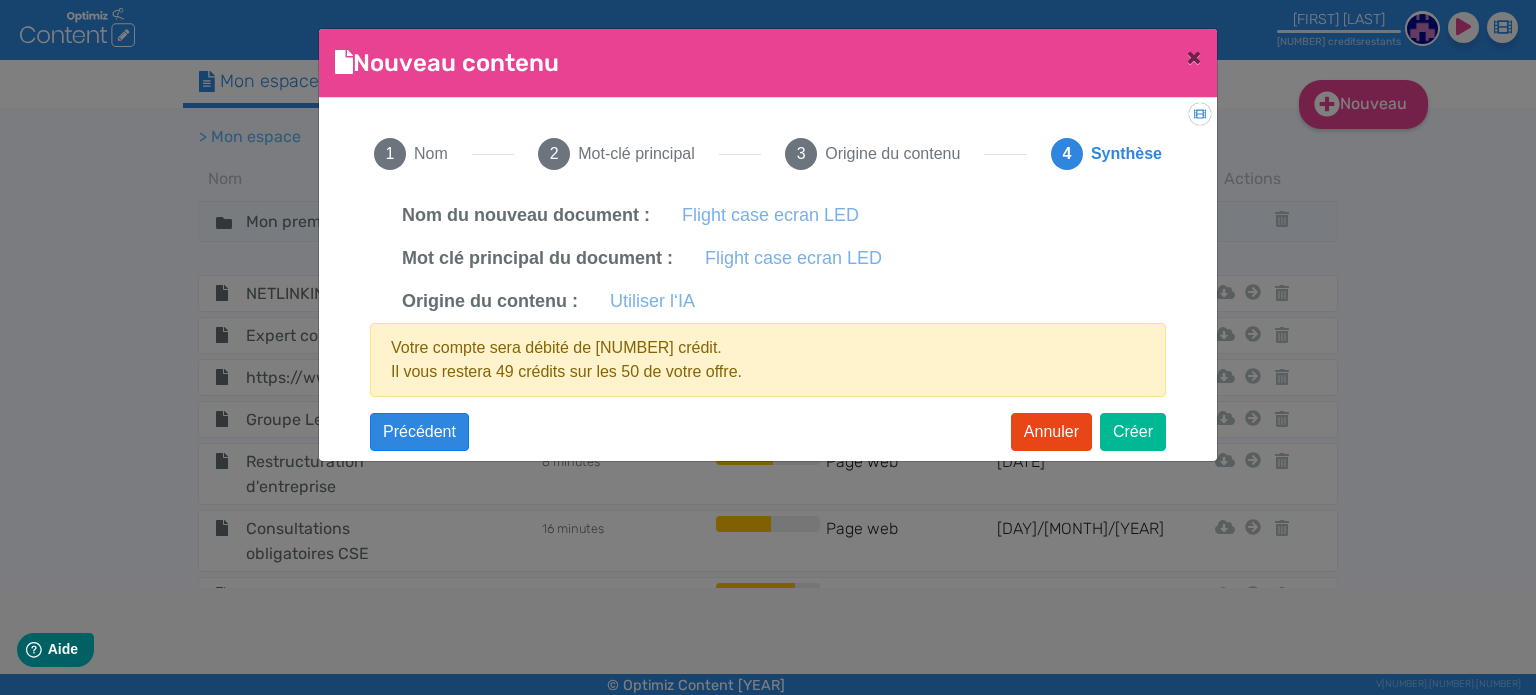 scroll, scrollTop: 0, scrollLeft: 0, axis: both 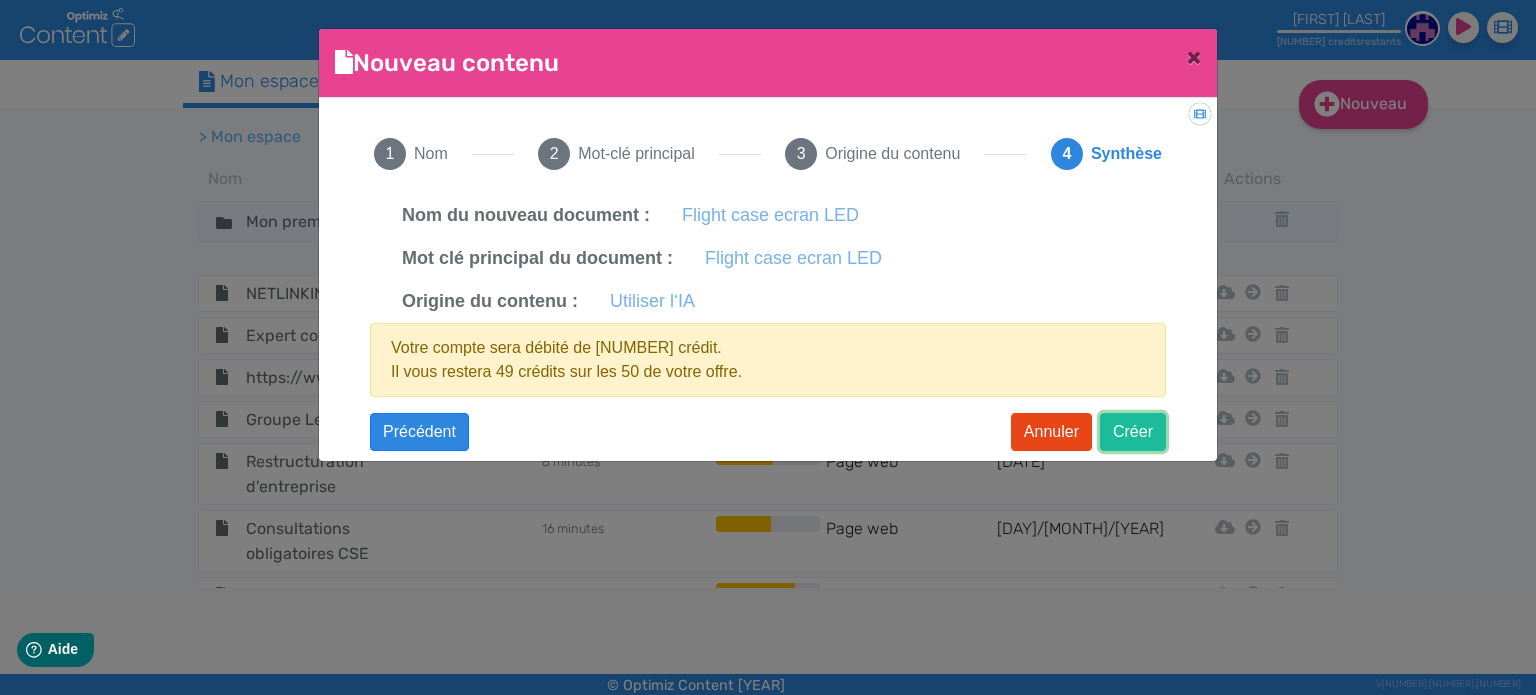 click on "Créer" at bounding box center [1133, 432] 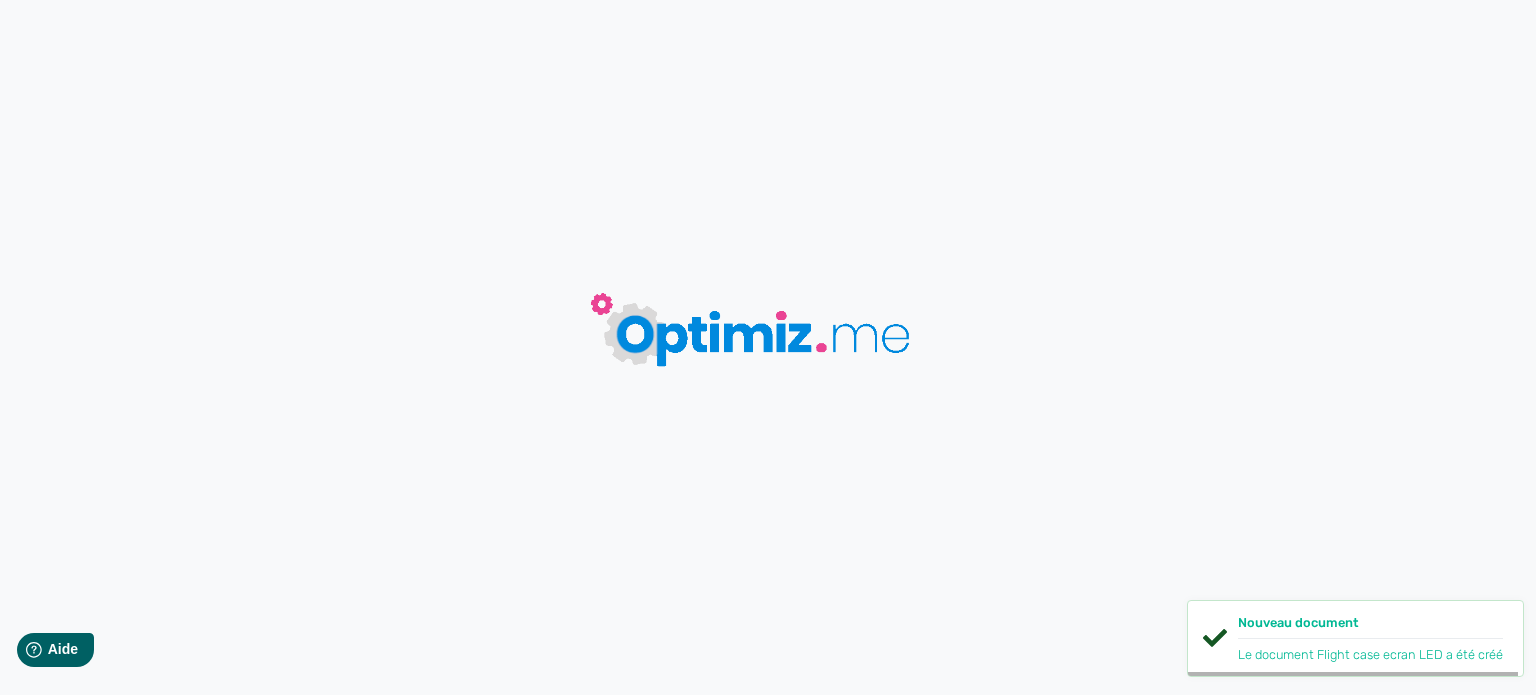 scroll, scrollTop: 0, scrollLeft: 0, axis: both 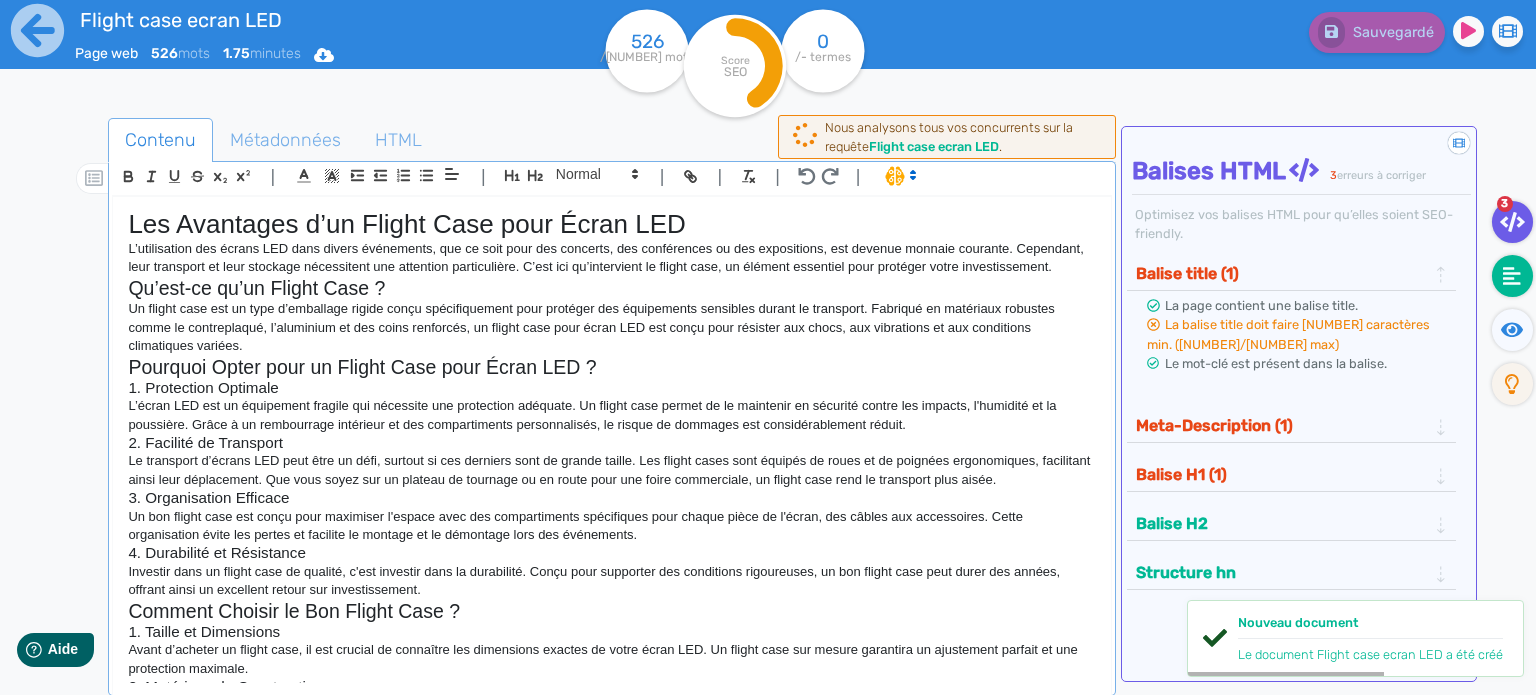 click at bounding box center [1512, 276] 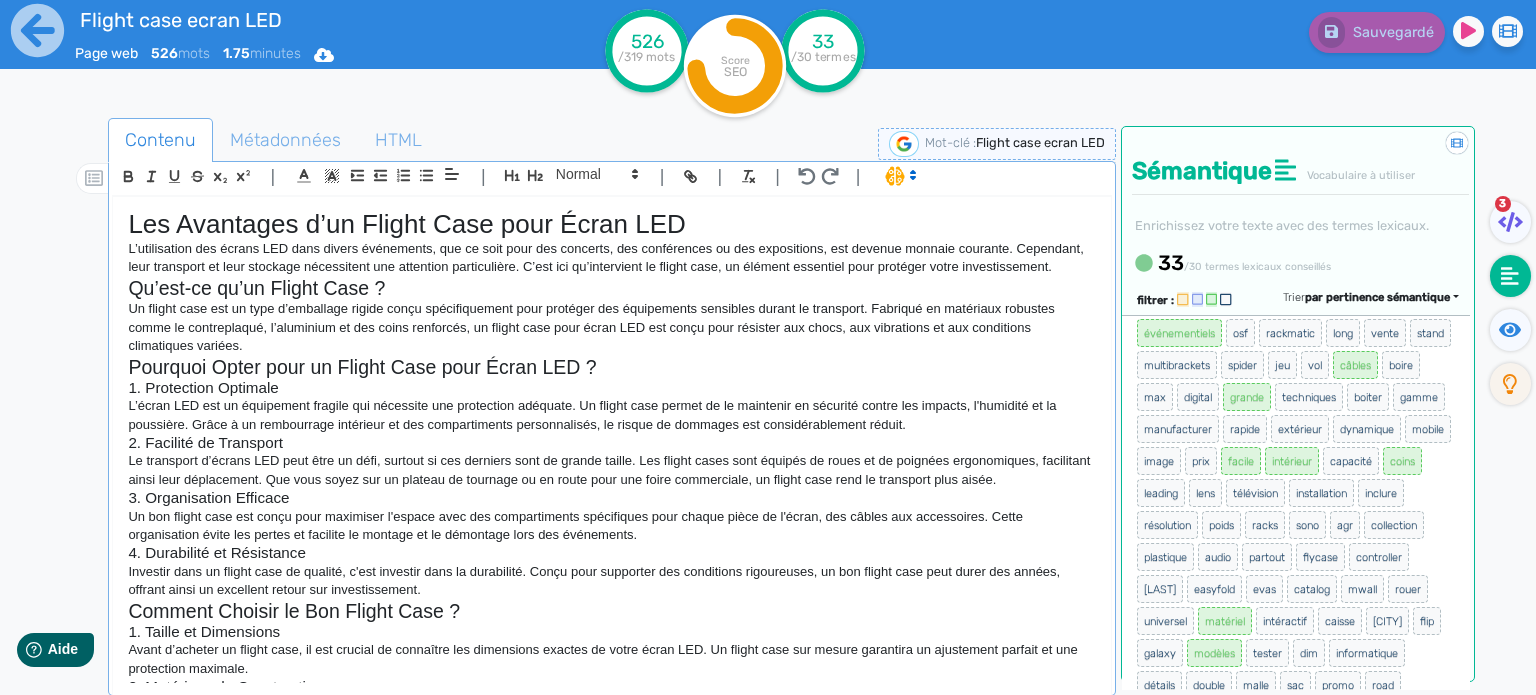 scroll, scrollTop: 485, scrollLeft: 0, axis: vertical 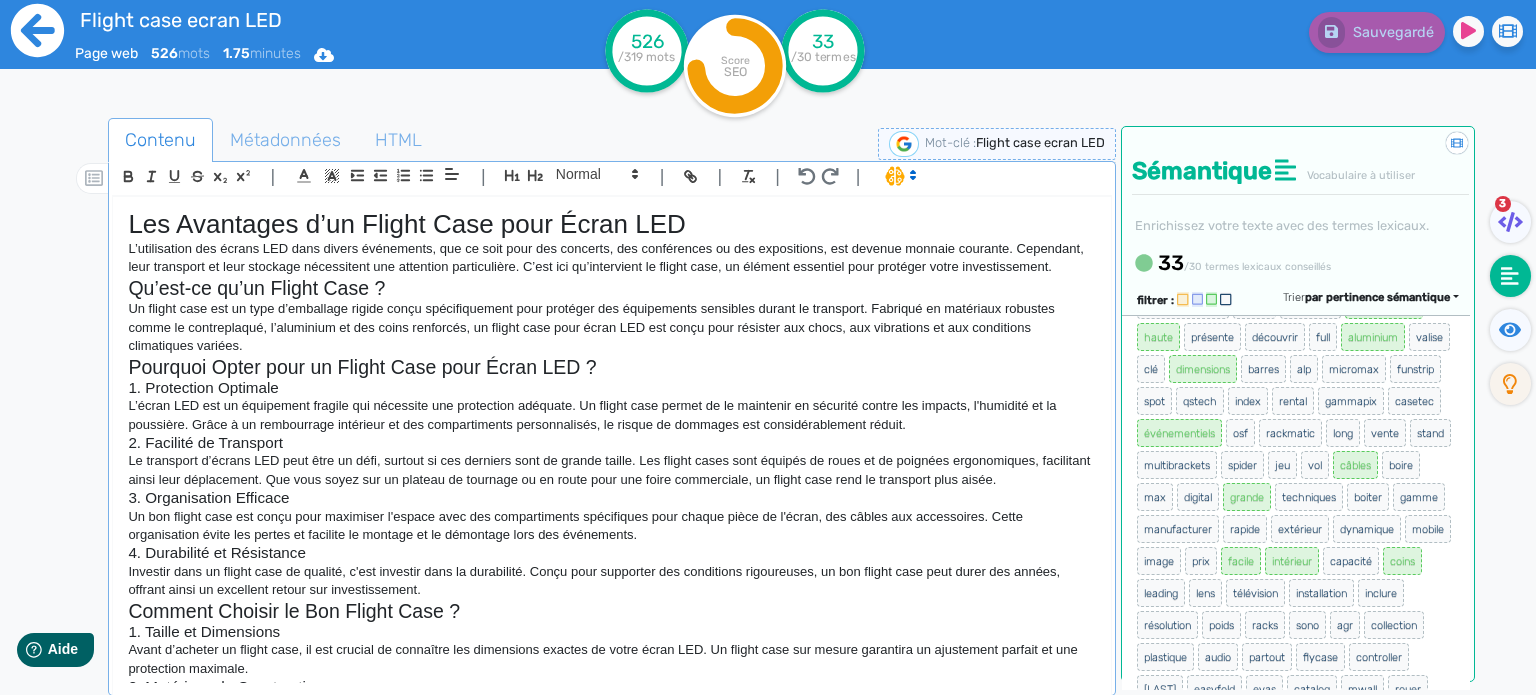 click at bounding box center [37, 32] 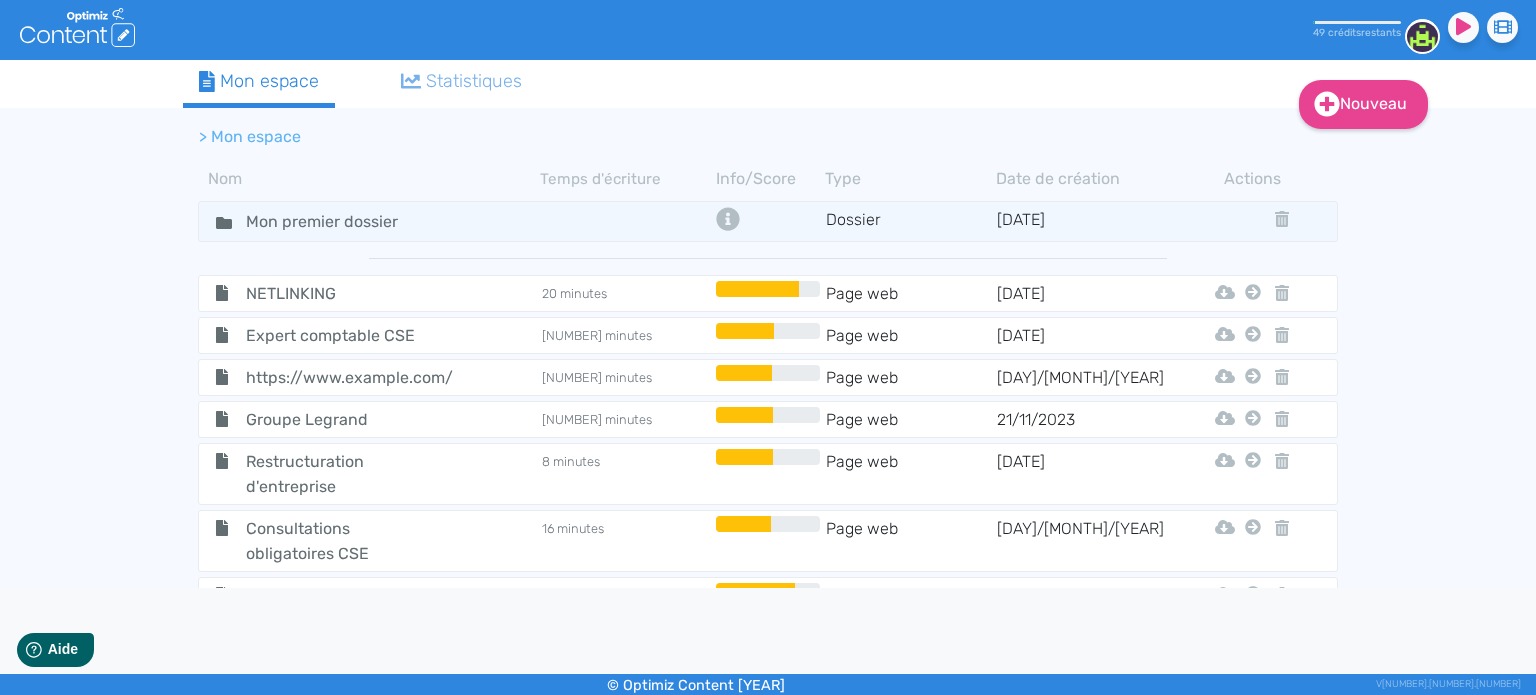 click on ".cls-1 { fill: #fff; }  logos_optimized_solutions" at bounding box center (196, 30) 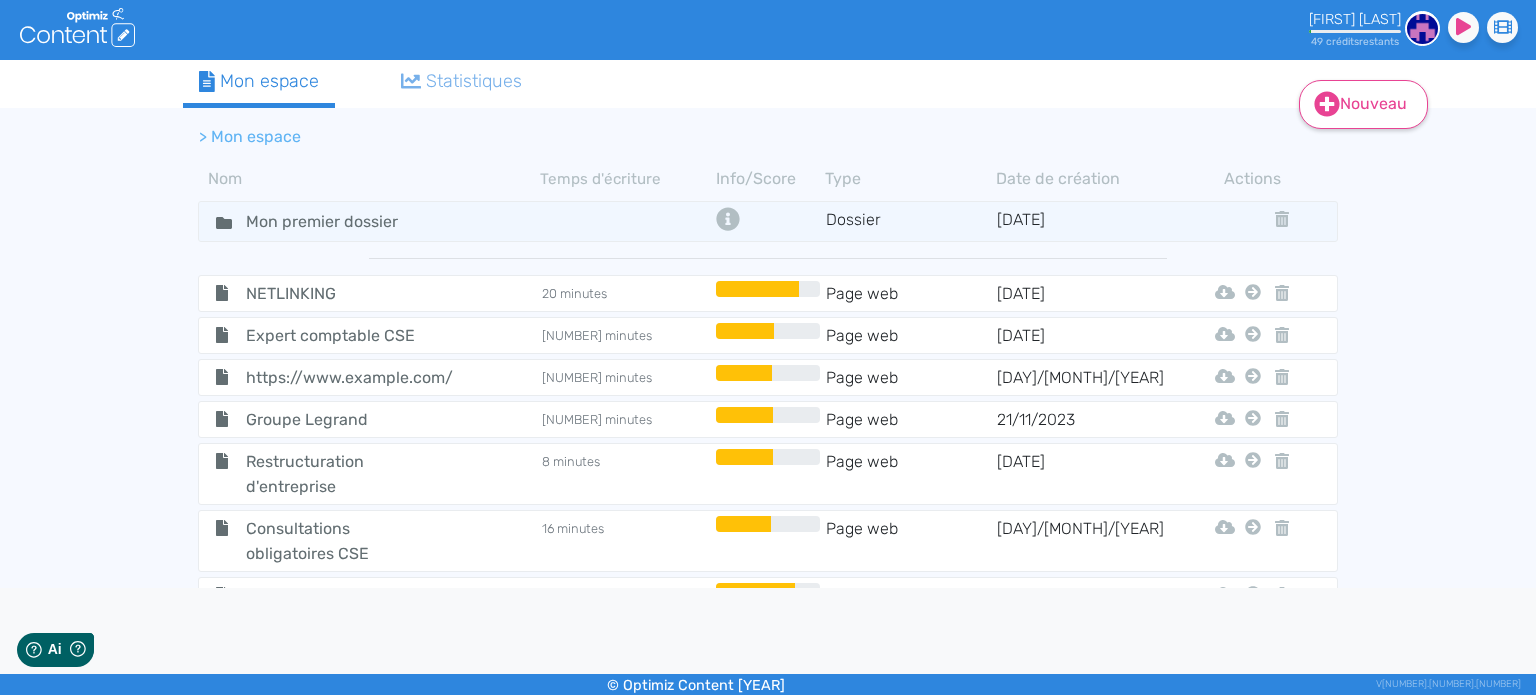 scroll, scrollTop: 0, scrollLeft: 0, axis: both 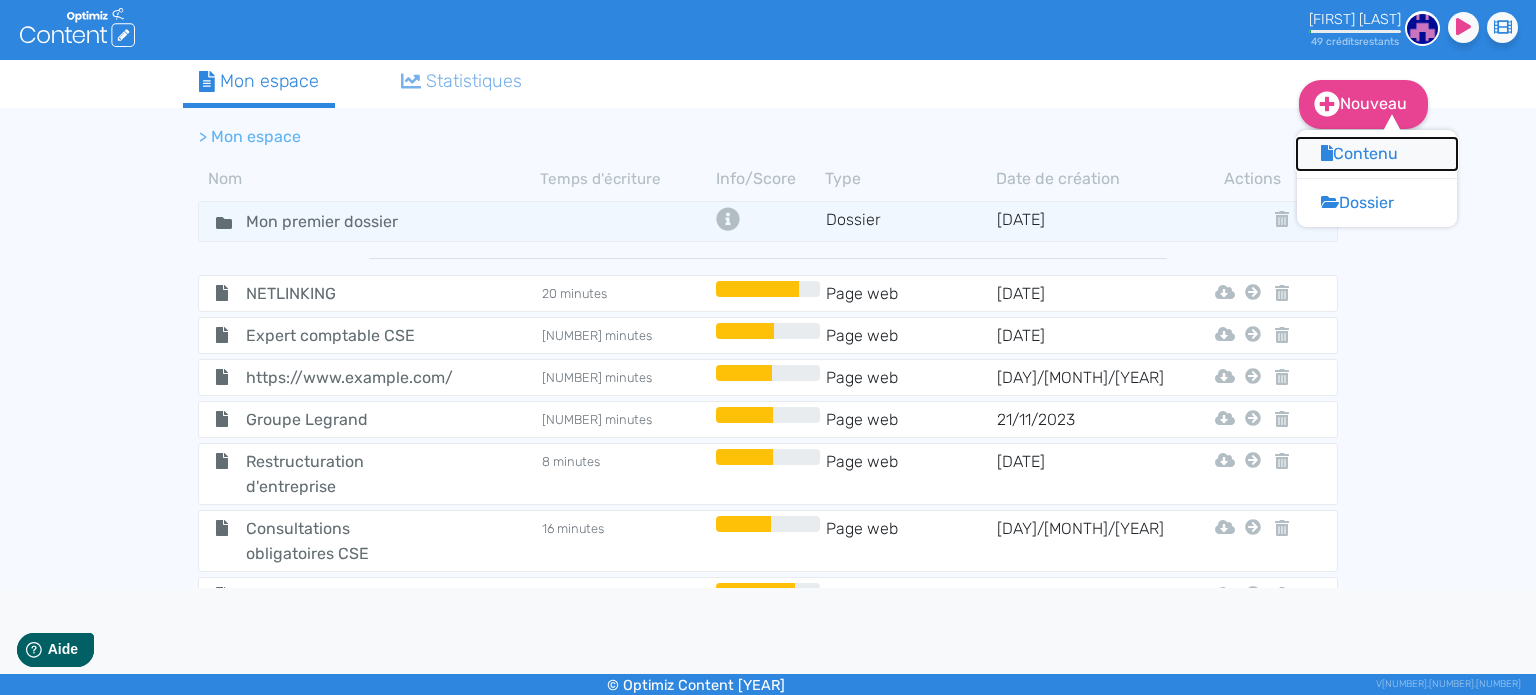 click on "Contenu" at bounding box center (1377, 154) 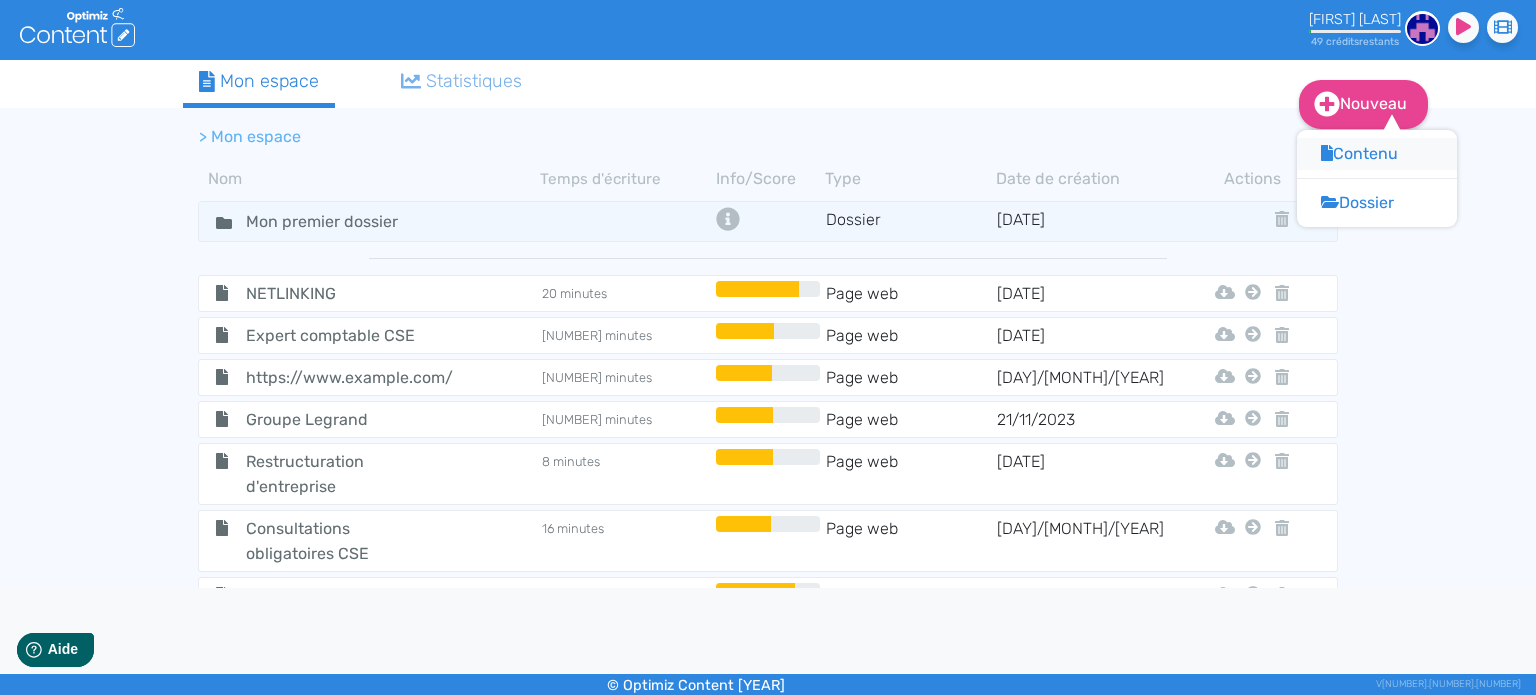 scroll, scrollTop: 0, scrollLeft: 0, axis: both 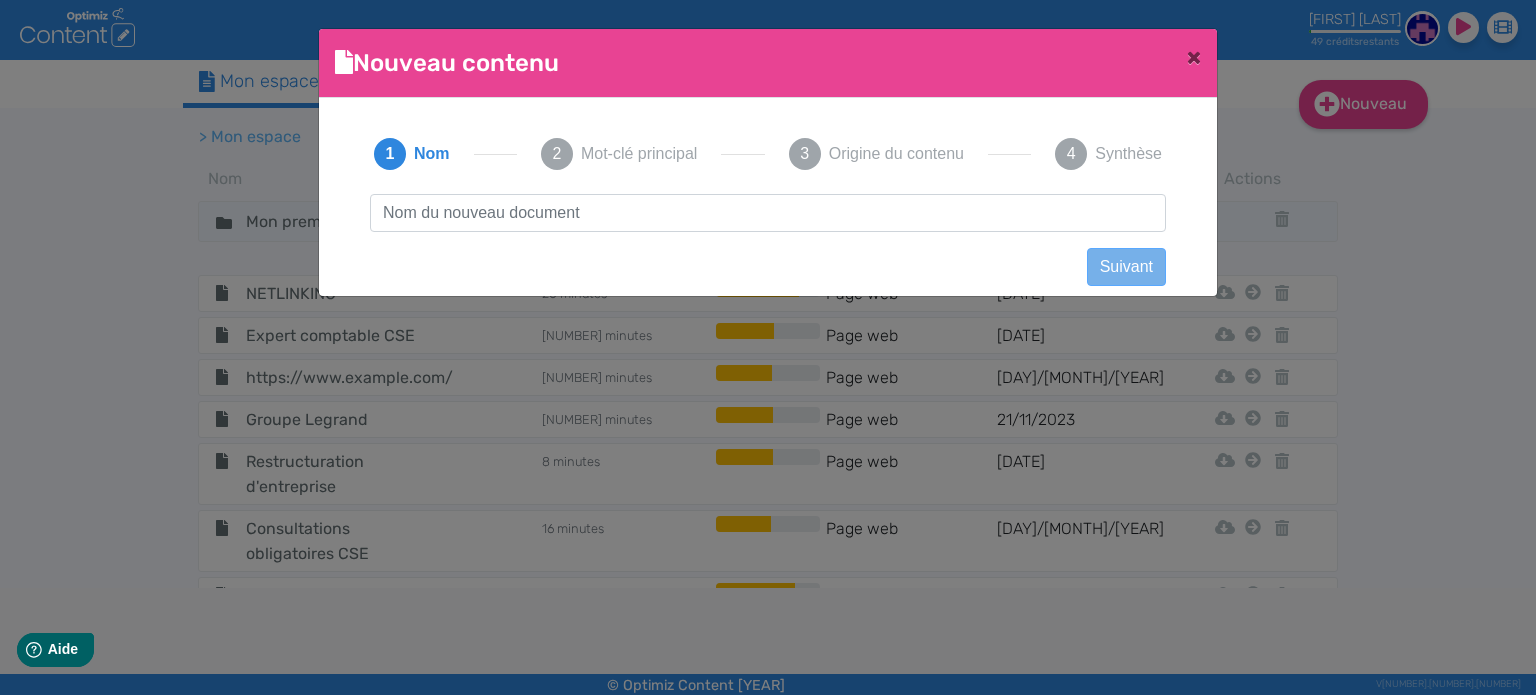 click at bounding box center (768, 213) 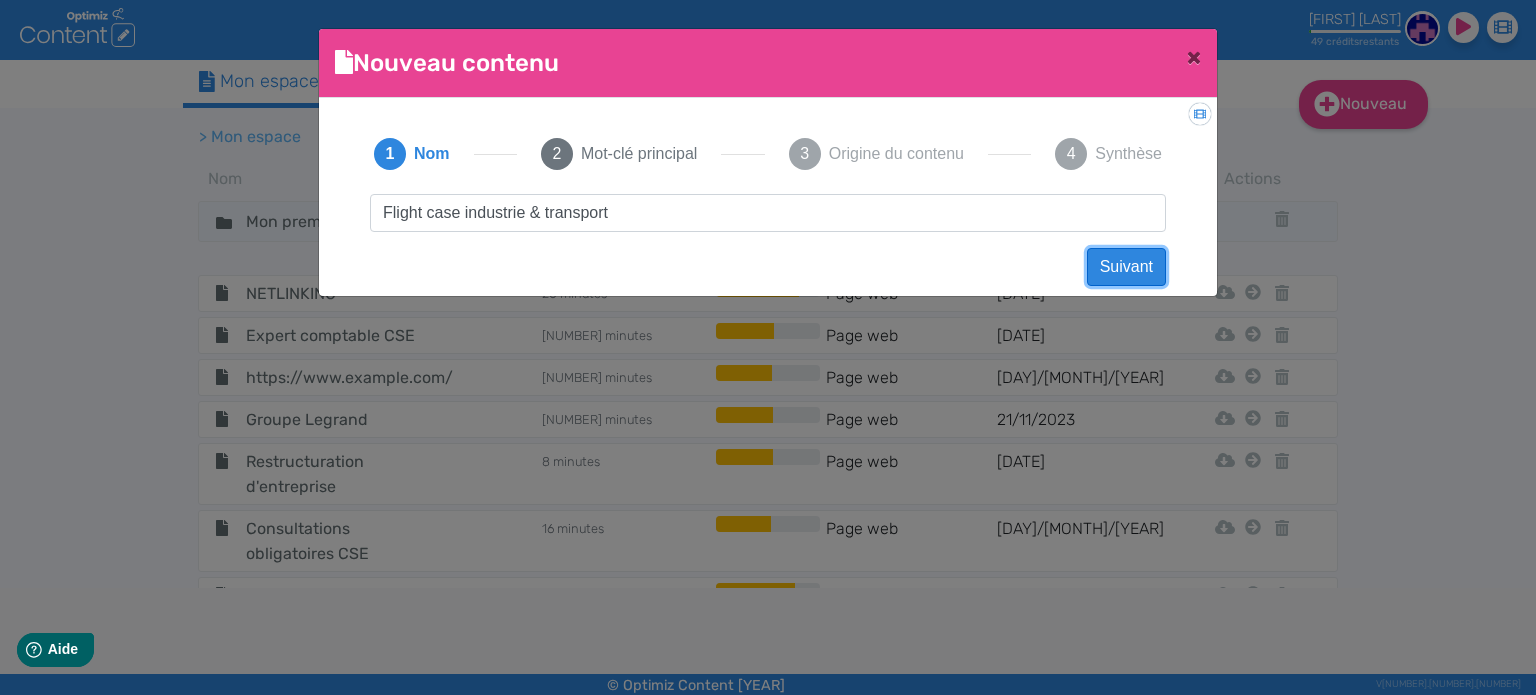 click on "Suivant" at bounding box center (1126, 267) 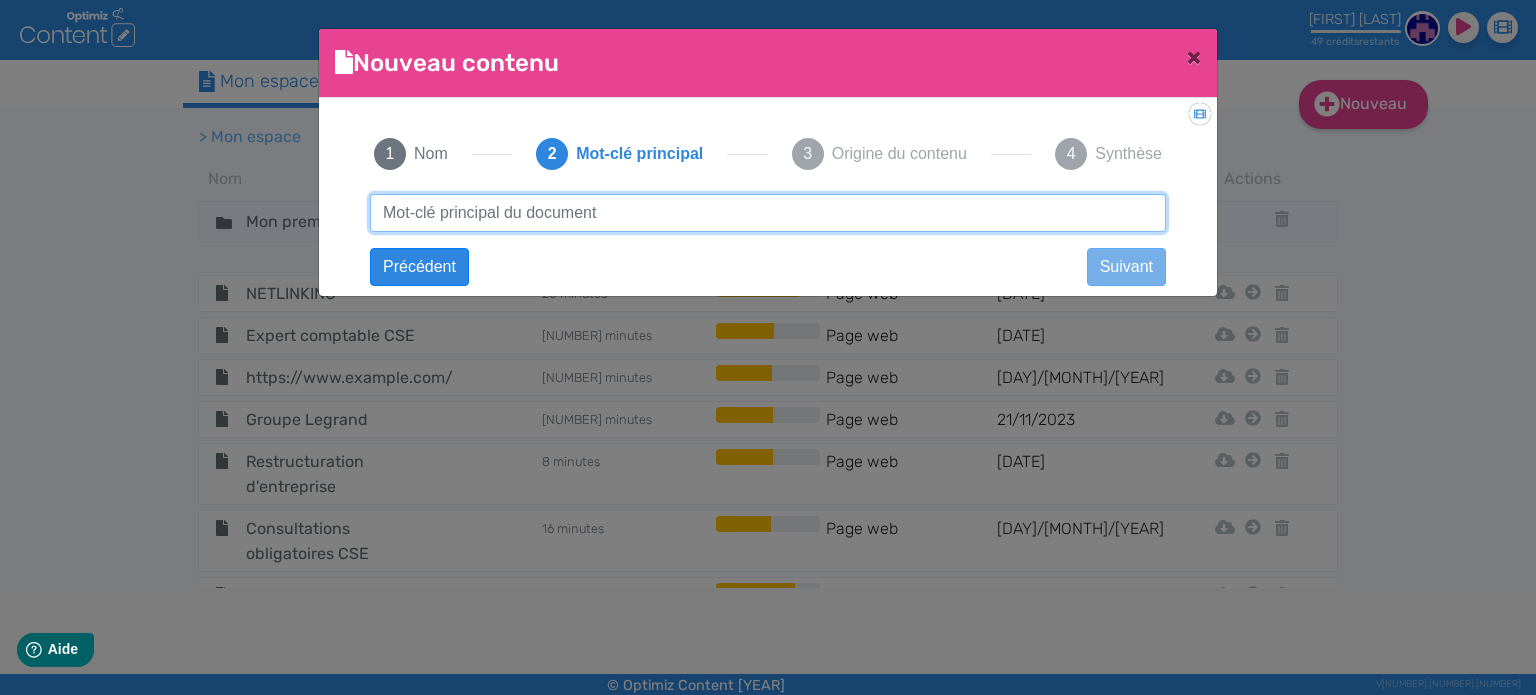 paste on "Flight case industrie & transport" 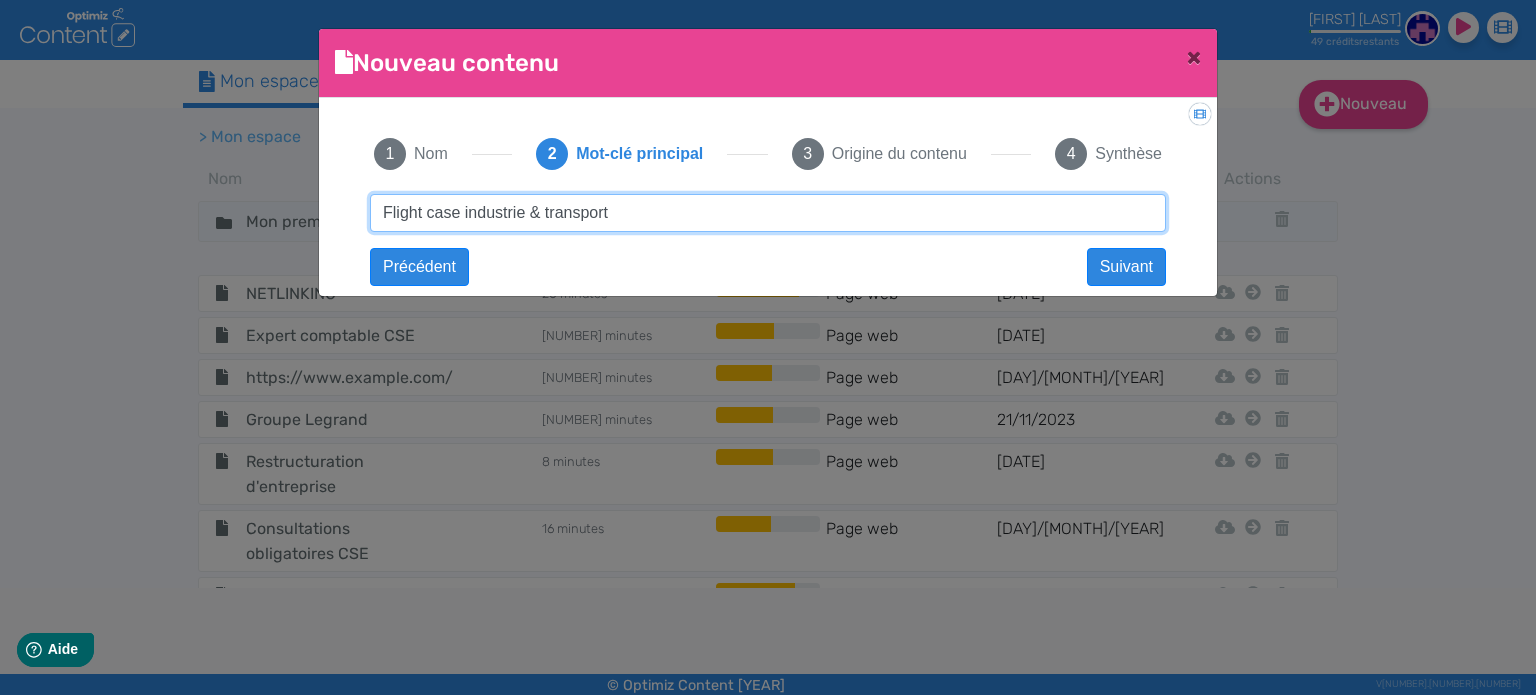 click on "Flight case industrie & transport" at bounding box center (768, 213) 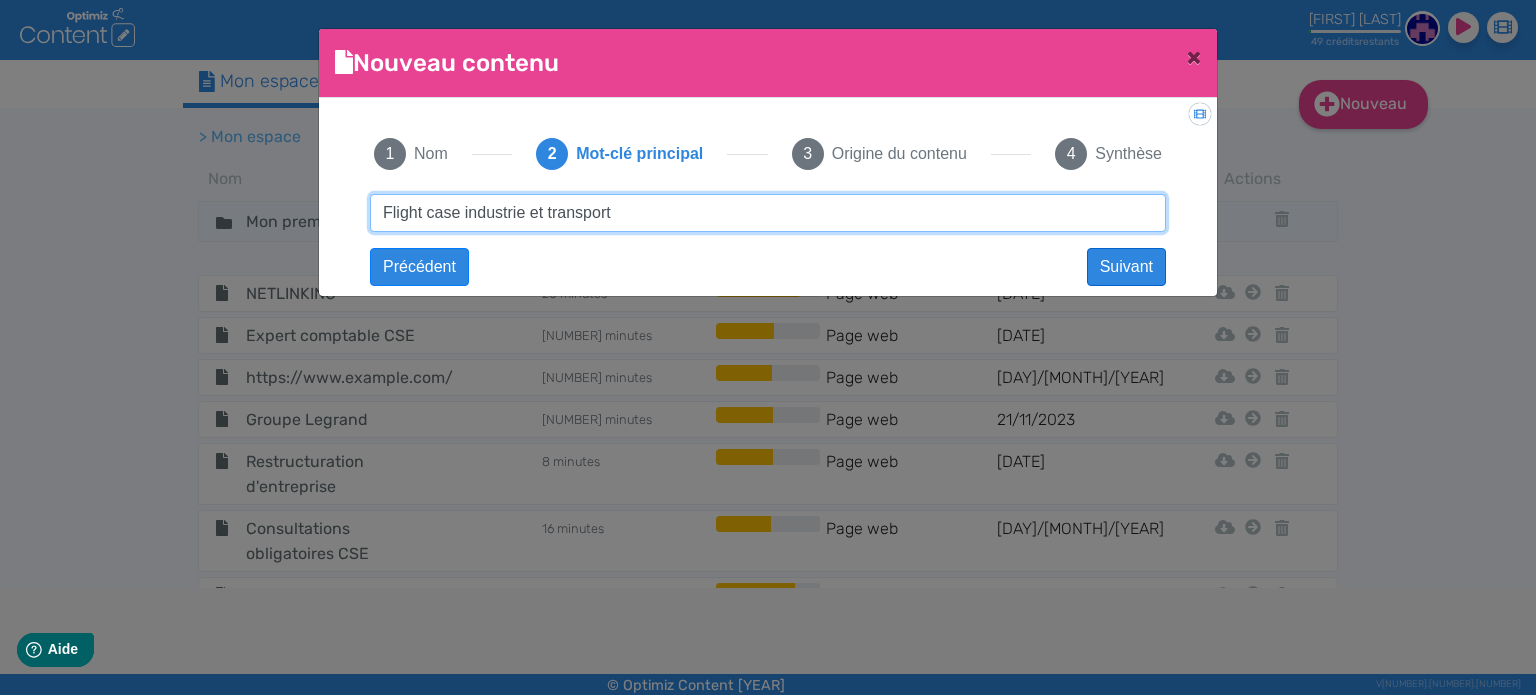 type on "Flight case industrie et transport" 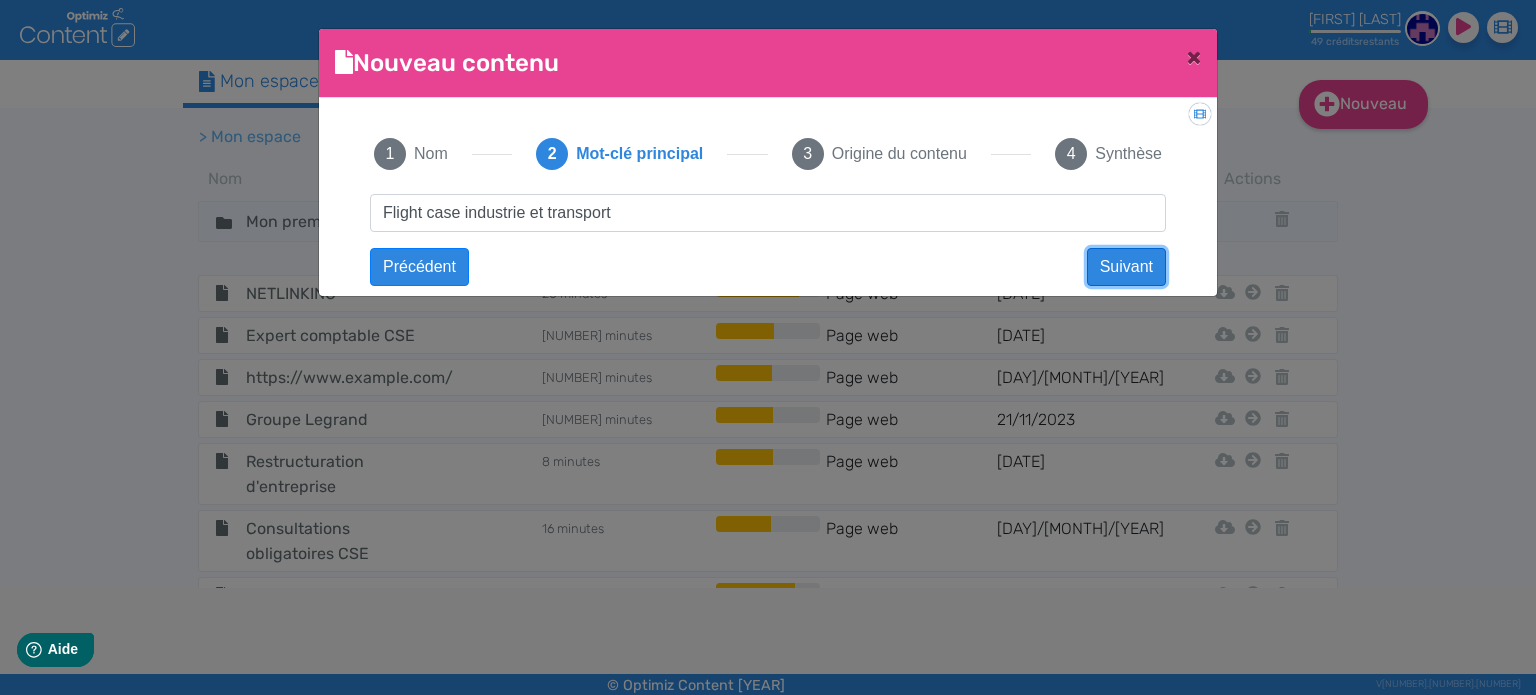 click on "Suivant" at bounding box center [1126, 267] 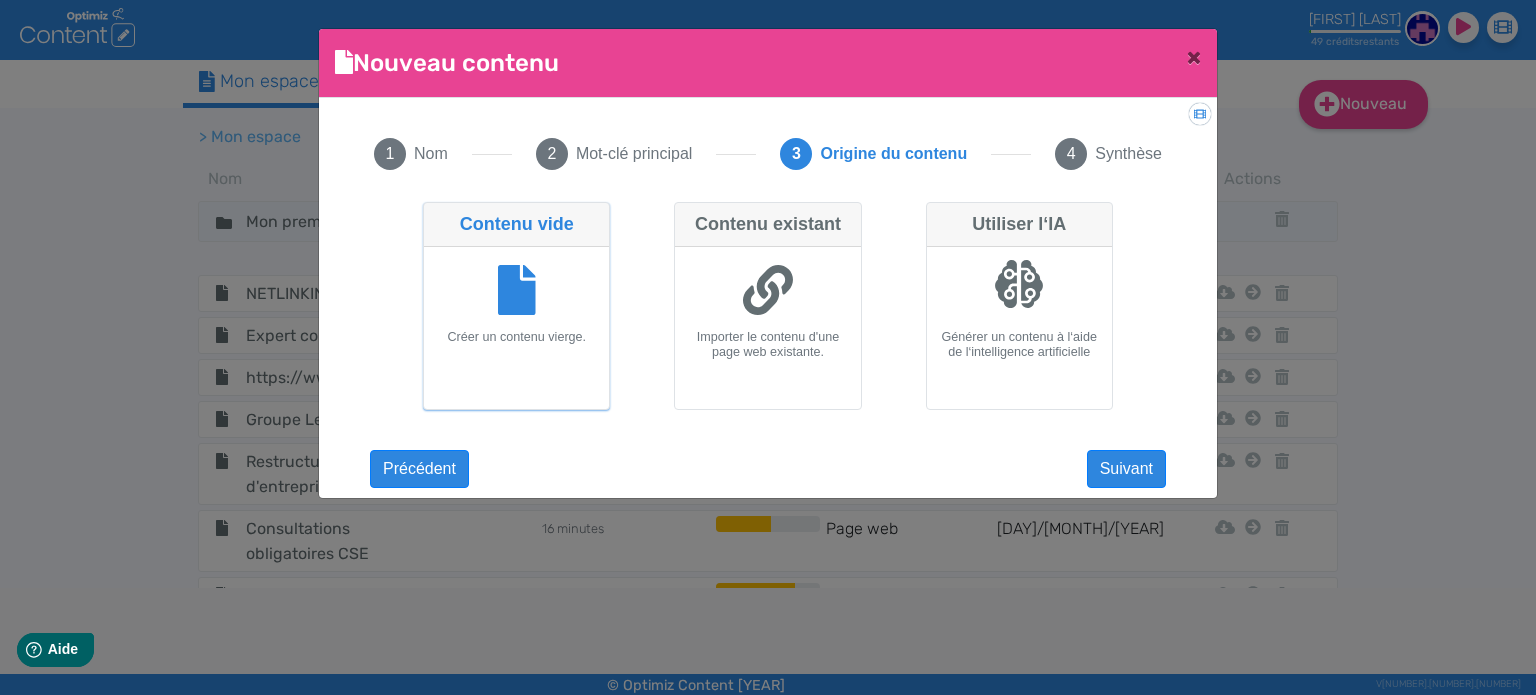 click on "Générer un contenu à l‘aide de l‘intelligence artificielle" at bounding box center [1019, 345] 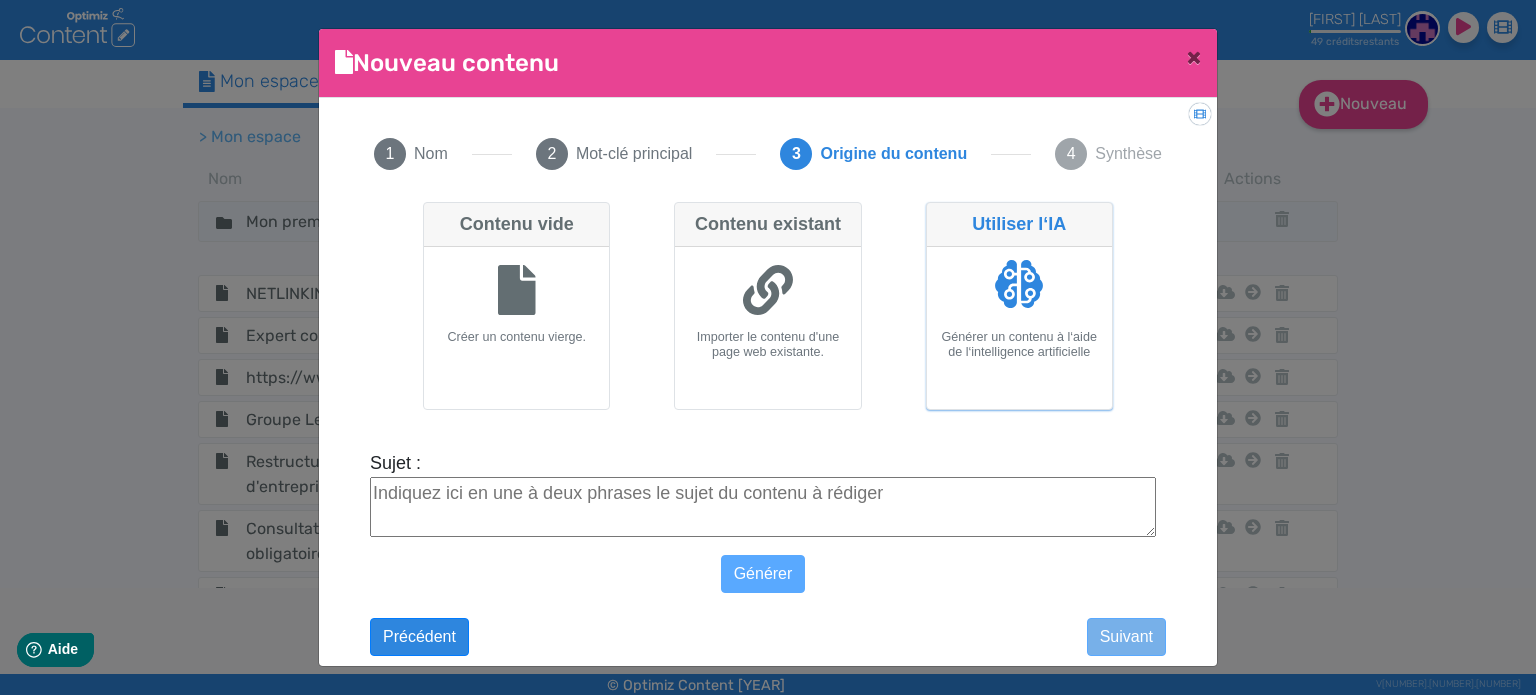 click on "Sujet :" at bounding box center (763, 507) 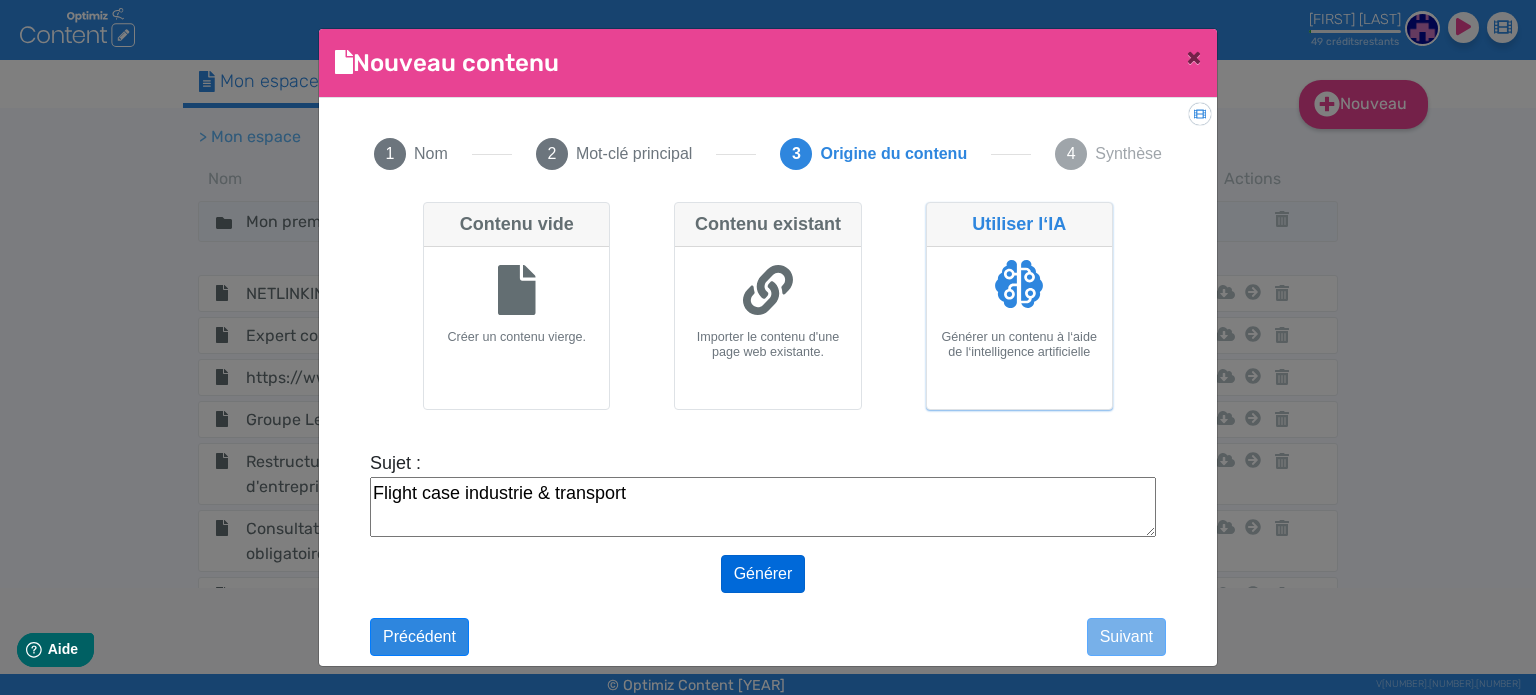 type on "Flight case industrie & transport" 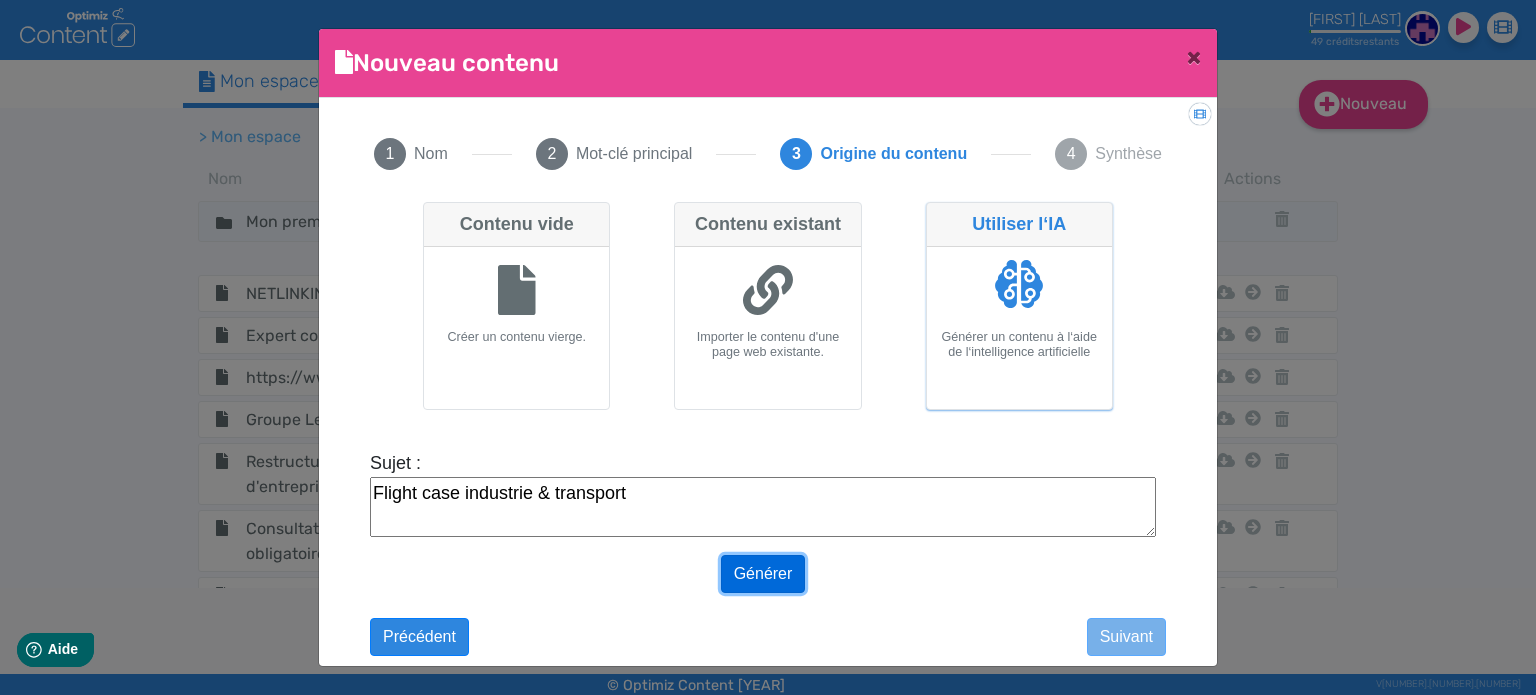 click on "Générer" at bounding box center [763, 574] 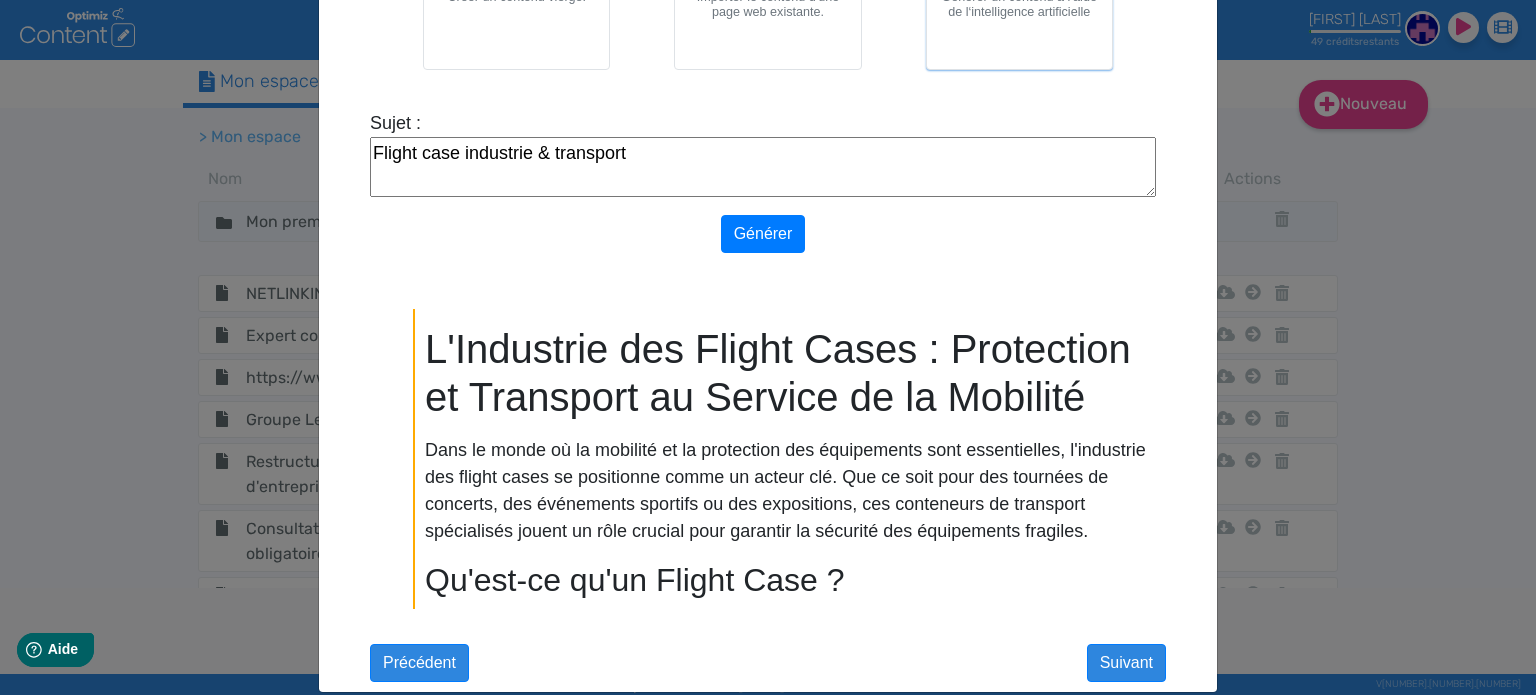 scroll, scrollTop: 364, scrollLeft: 0, axis: vertical 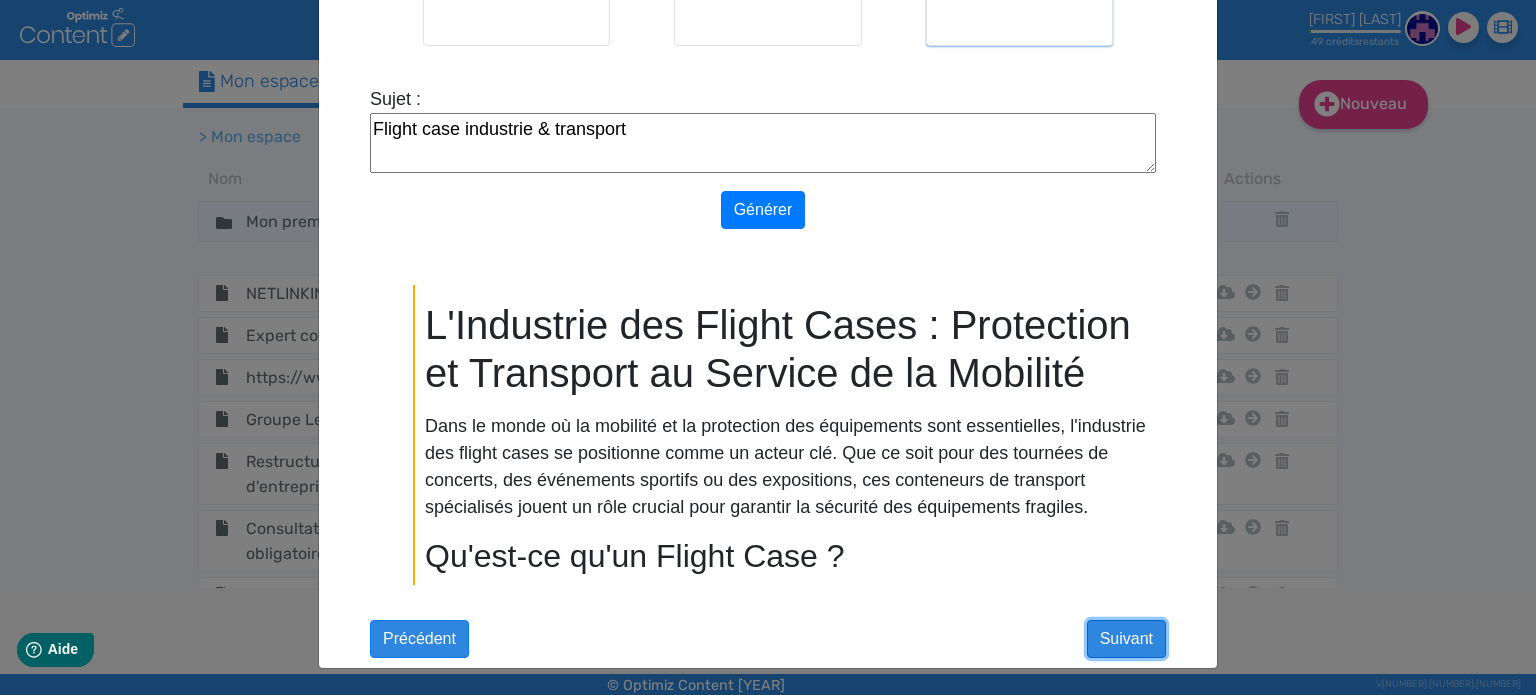 click on "Suivant" at bounding box center (1126, 639) 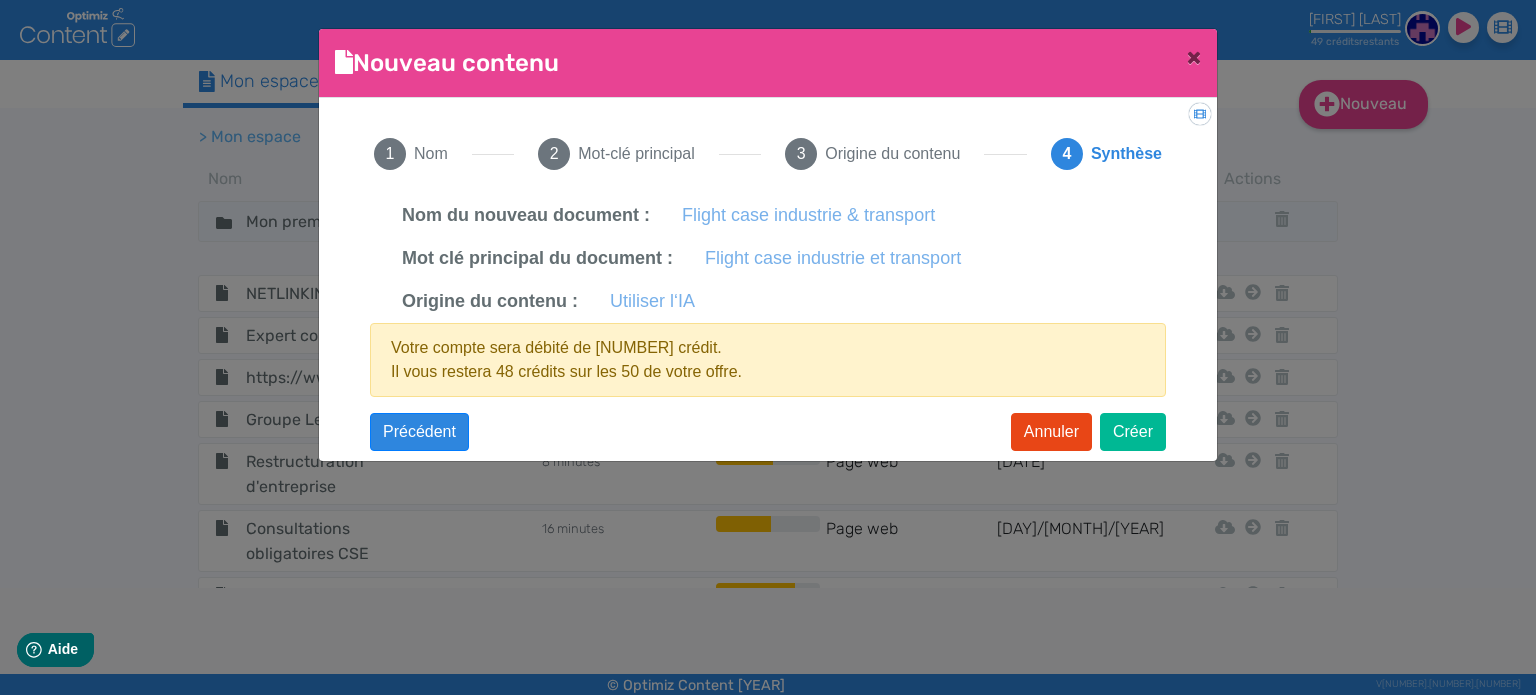 scroll, scrollTop: 0, scrollLeft: 0, axis: both 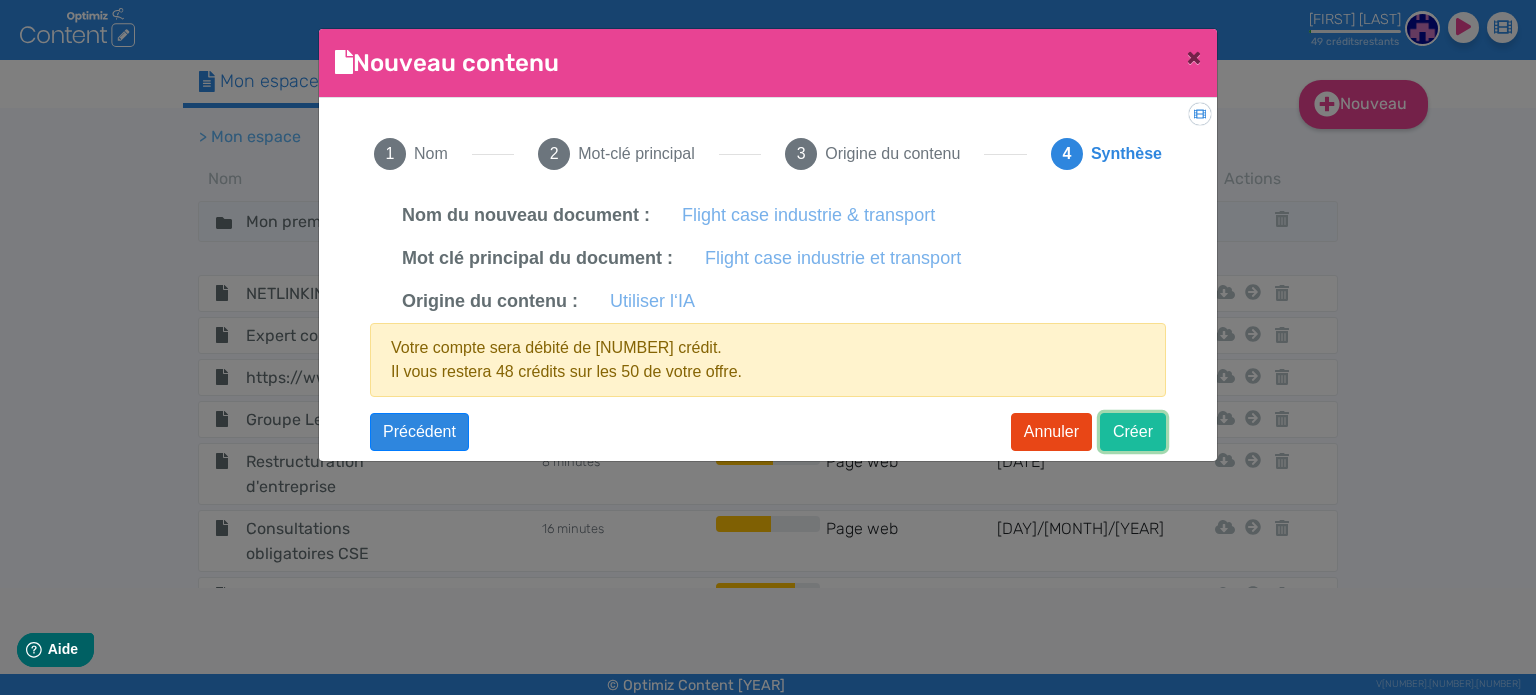 click on "Créer" at bounding box center (1133, 432) 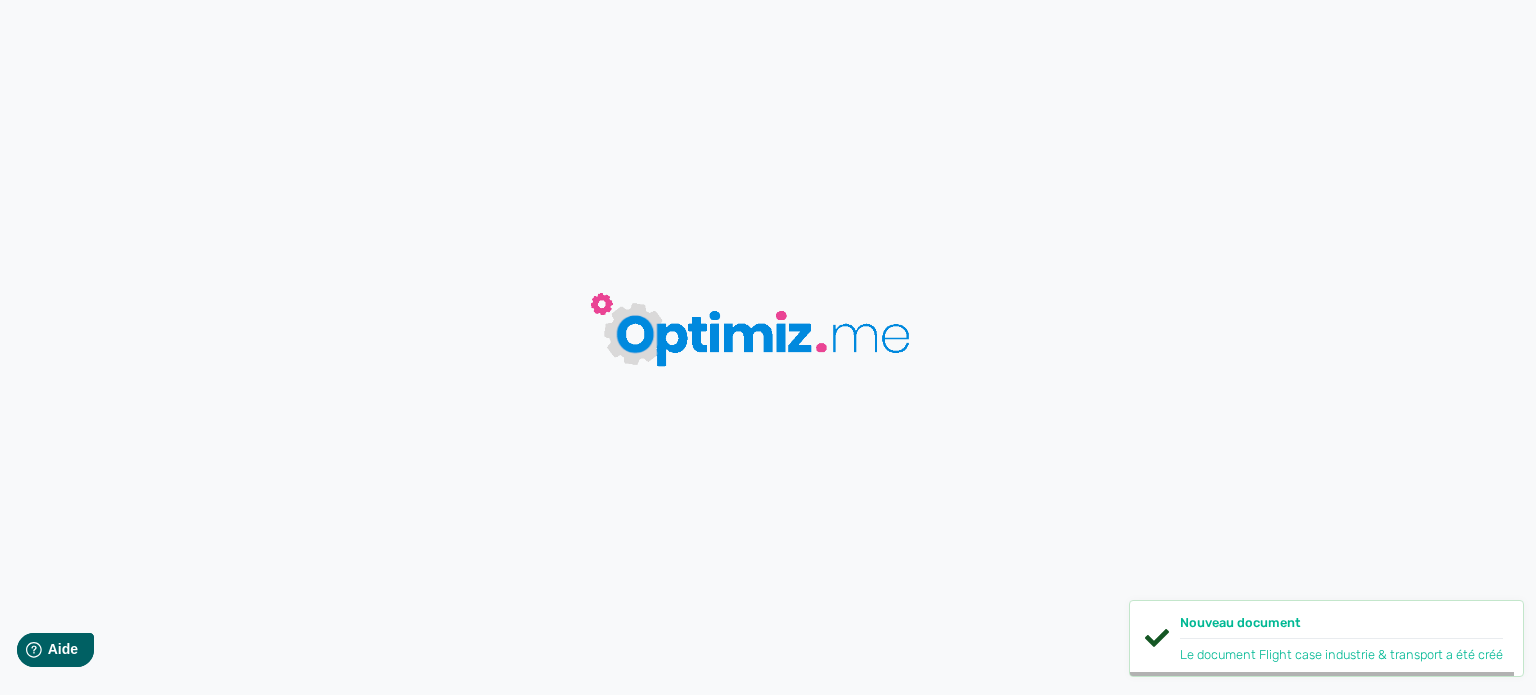 scroll, scrollTop: 0, scrollLeft: 0, axis: both 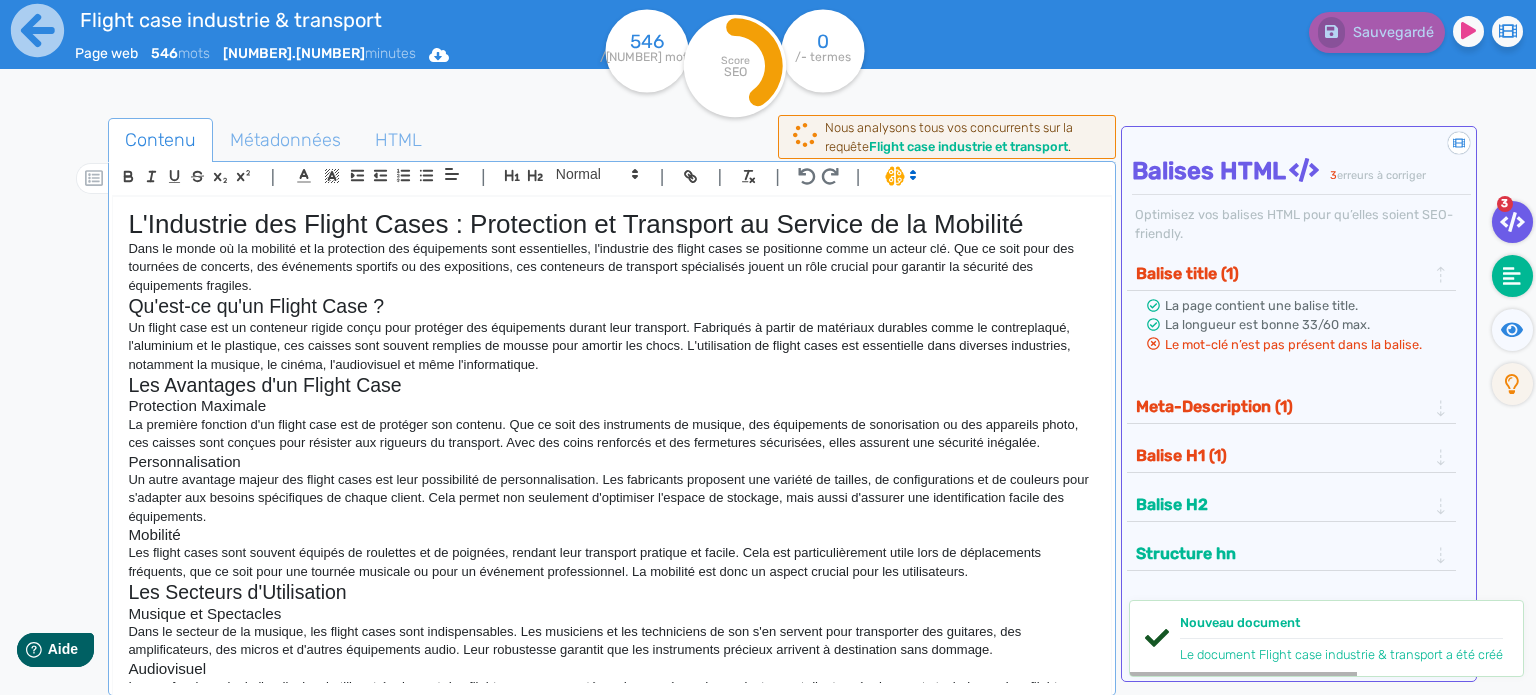 click at bounding box center [1512, 276] 